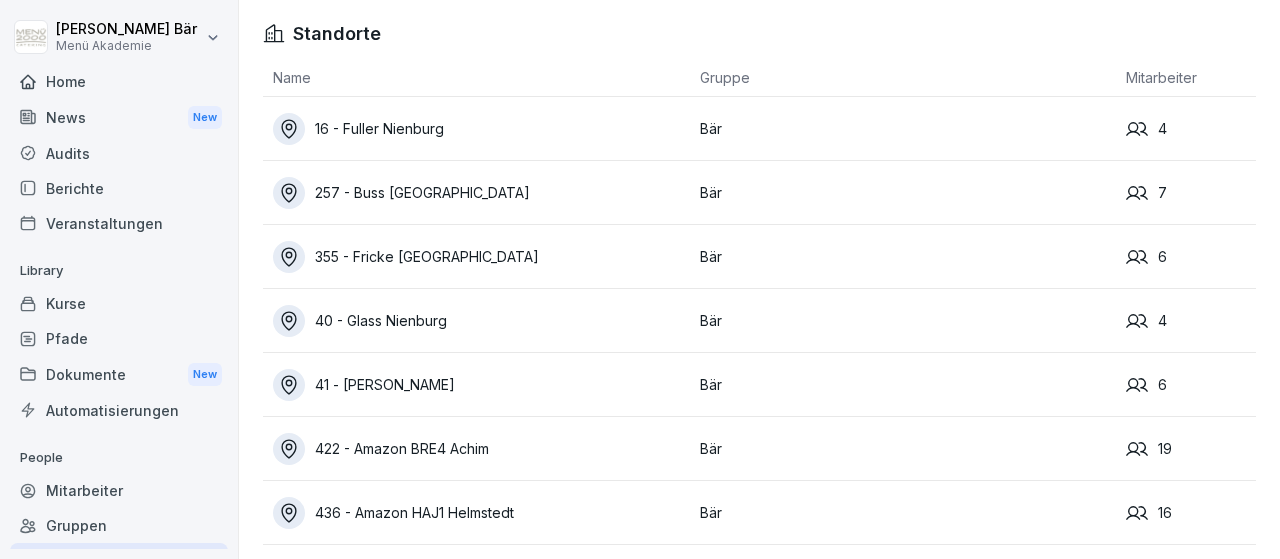 scroll, scrollTop: 0, scrollLeft: 0, axis: both 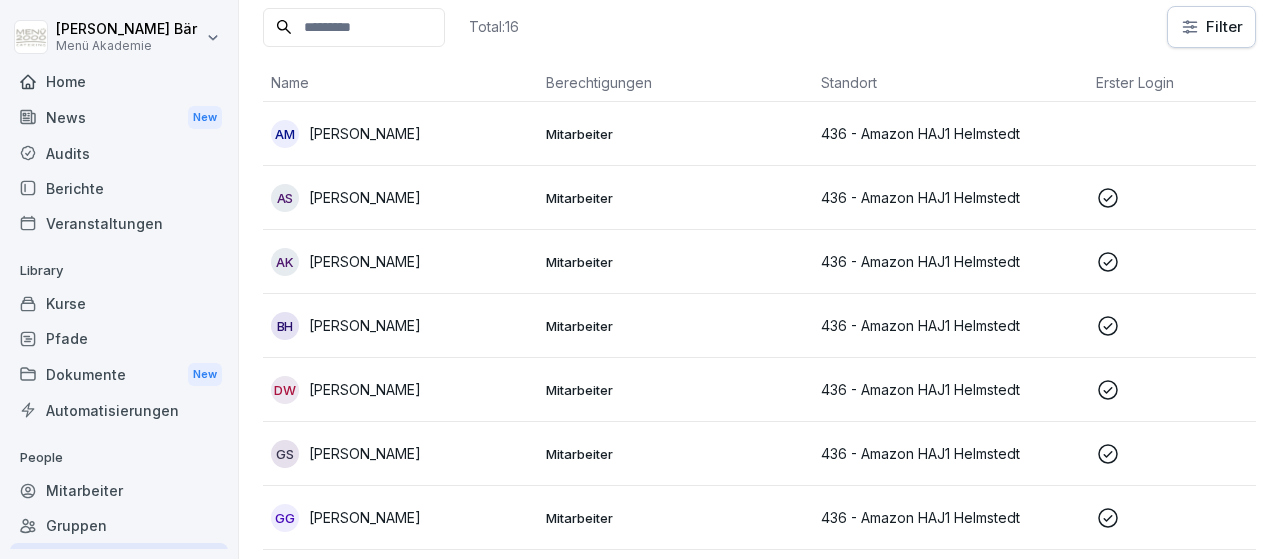 click on "AS [PERSON_NAME]" at bounding box center [400, 198] 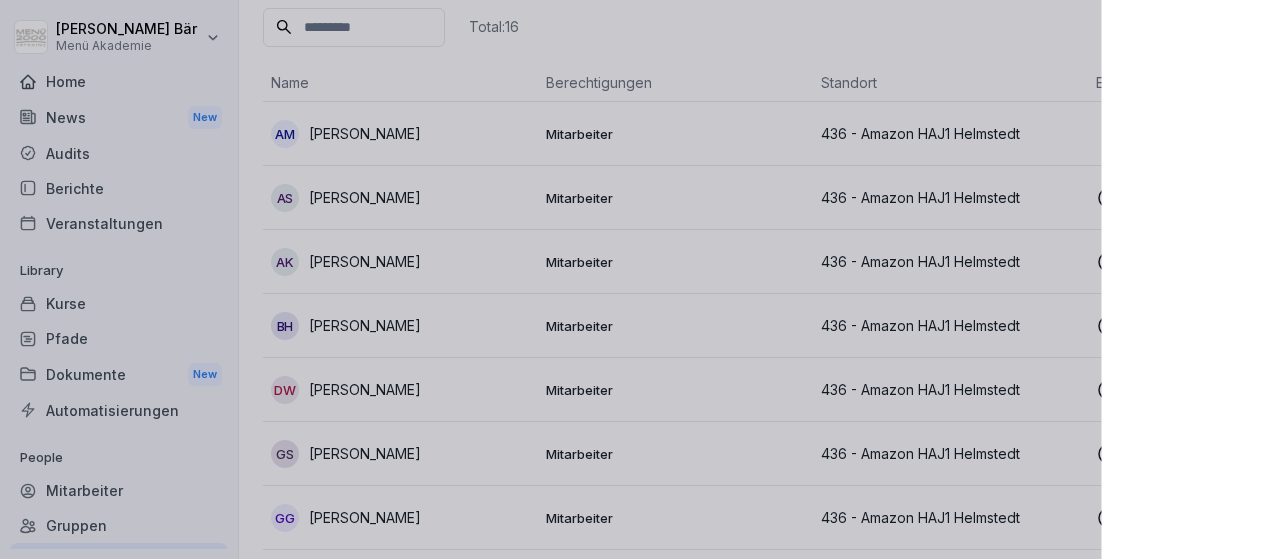 scroll, scrollTop: 152, scrollLeft: 0, axis: vertical 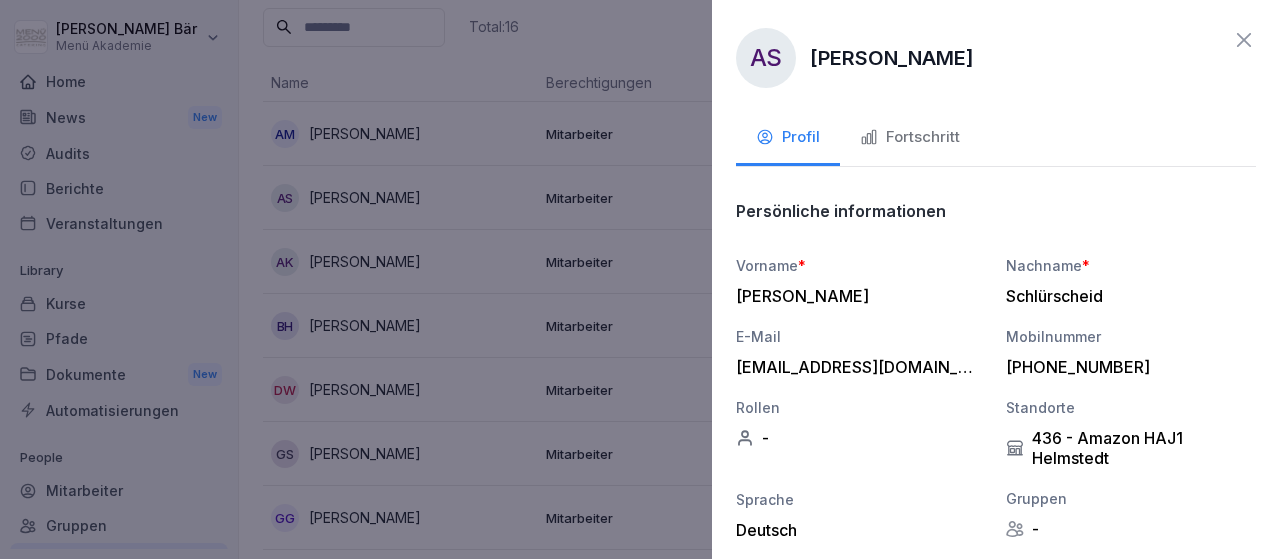 click on "Fortschritt" at bounding box center [910, 139] 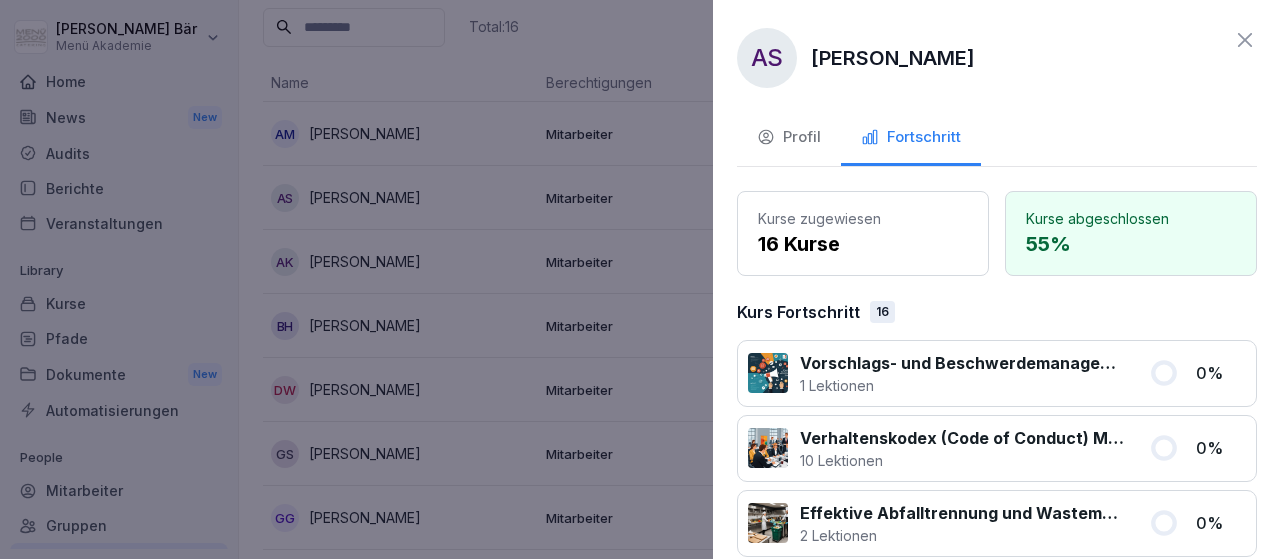 click at bounding box center (640, 279) 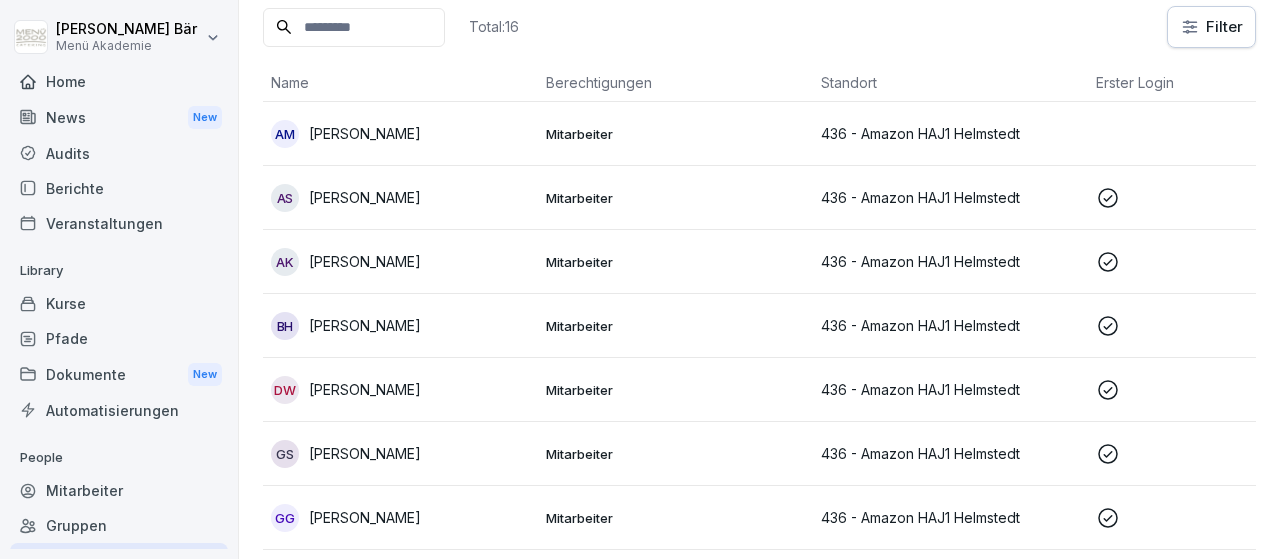 scroll, scrollTop: 0, scrollLeft: 0, axis: both 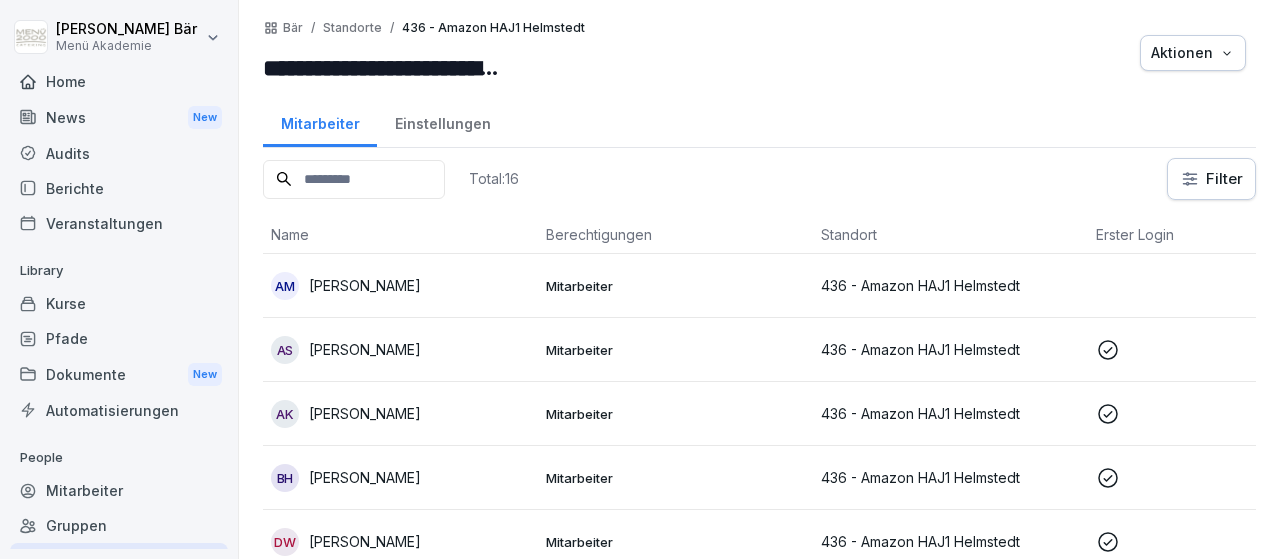 click on "436 - Amazon HAJ1 Helmstedt" at bounding box center [950, 413] 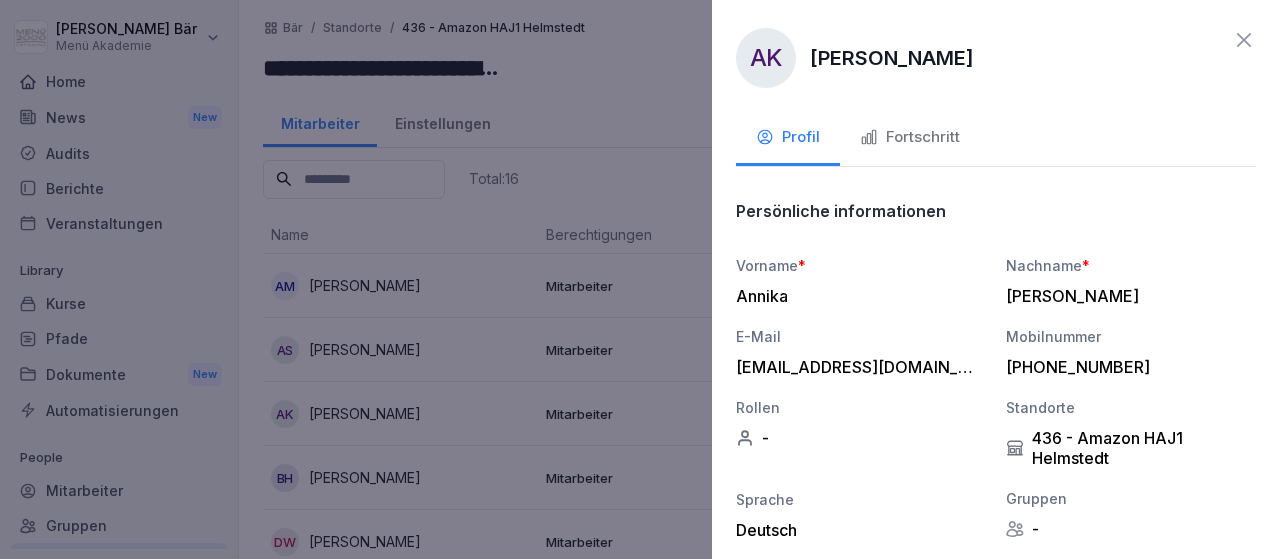 click on "Fortschritt" at bounding box center (910, 137) 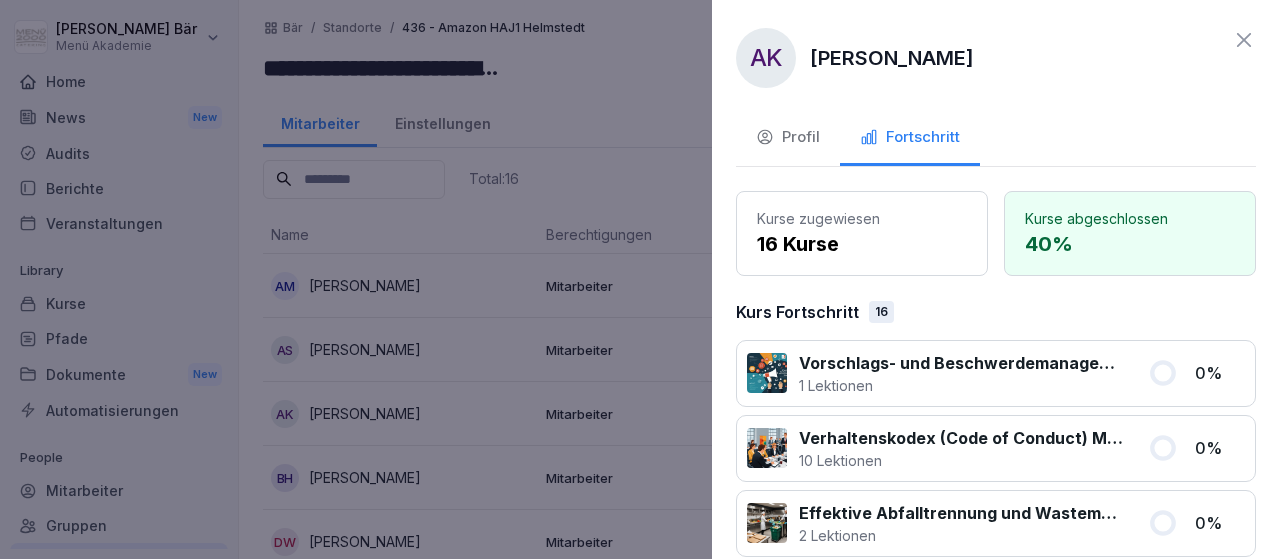 click at bounding box center (640, 279) 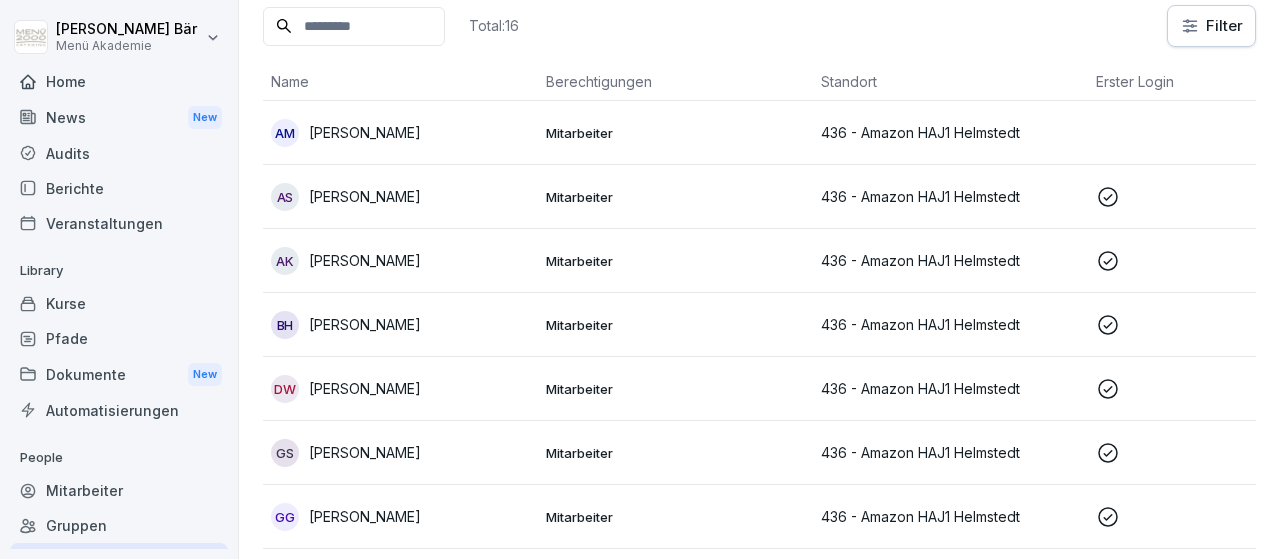 click on "Mitarbeiter" at bounding box center [675, 325] 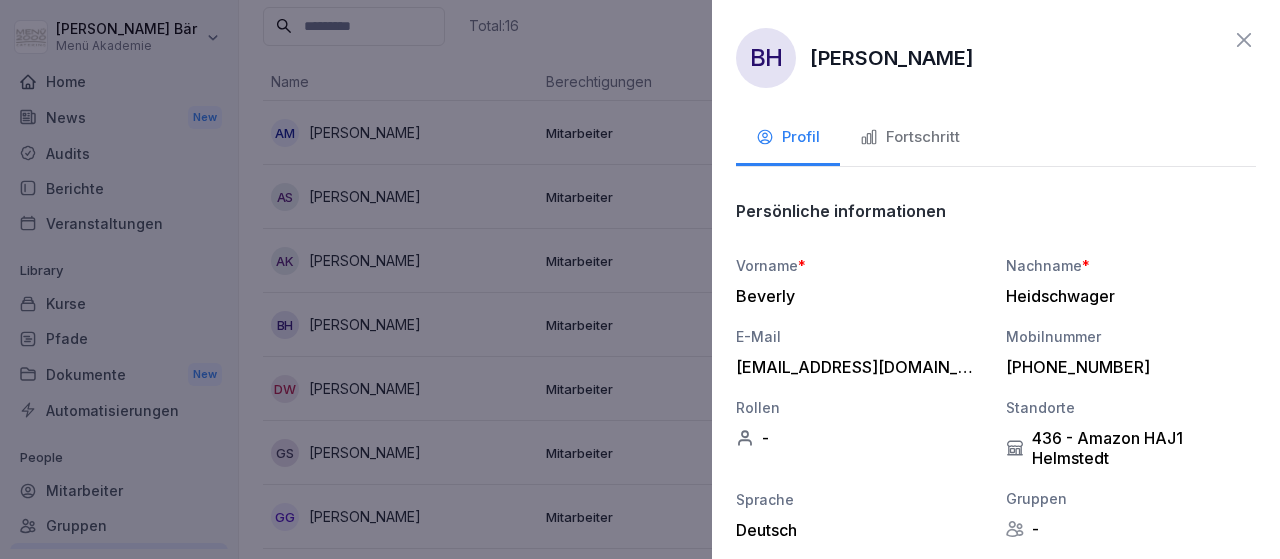 click on "Fortschritt" at bounding box center [910, 139] 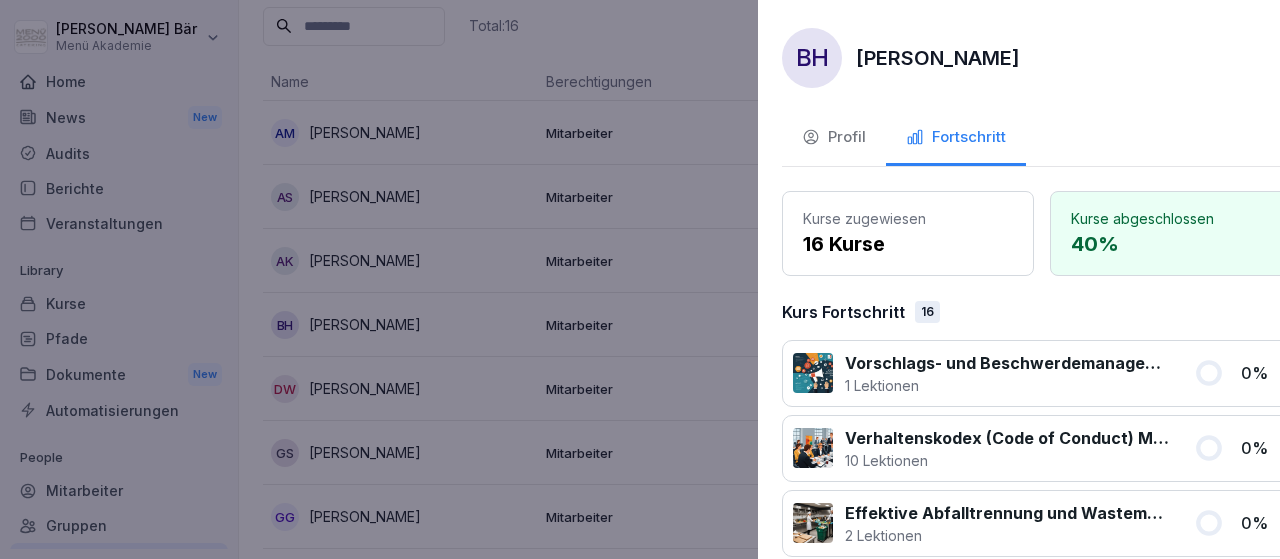 click at bounding box center [640, 279] 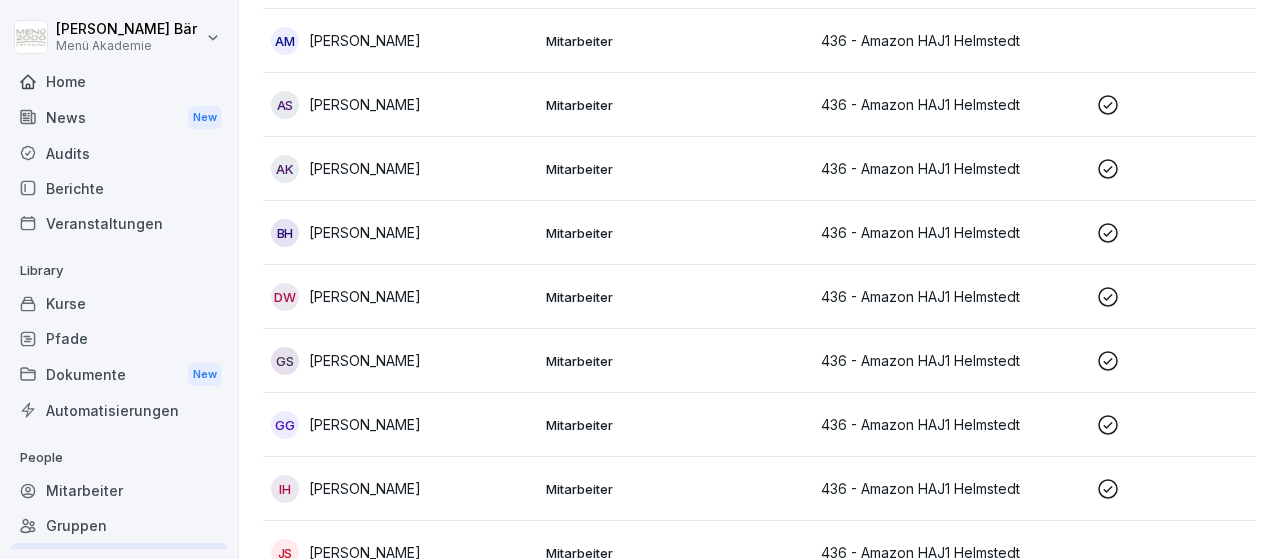 click on "Mitarbeiter" at bounding box center [675, 361] 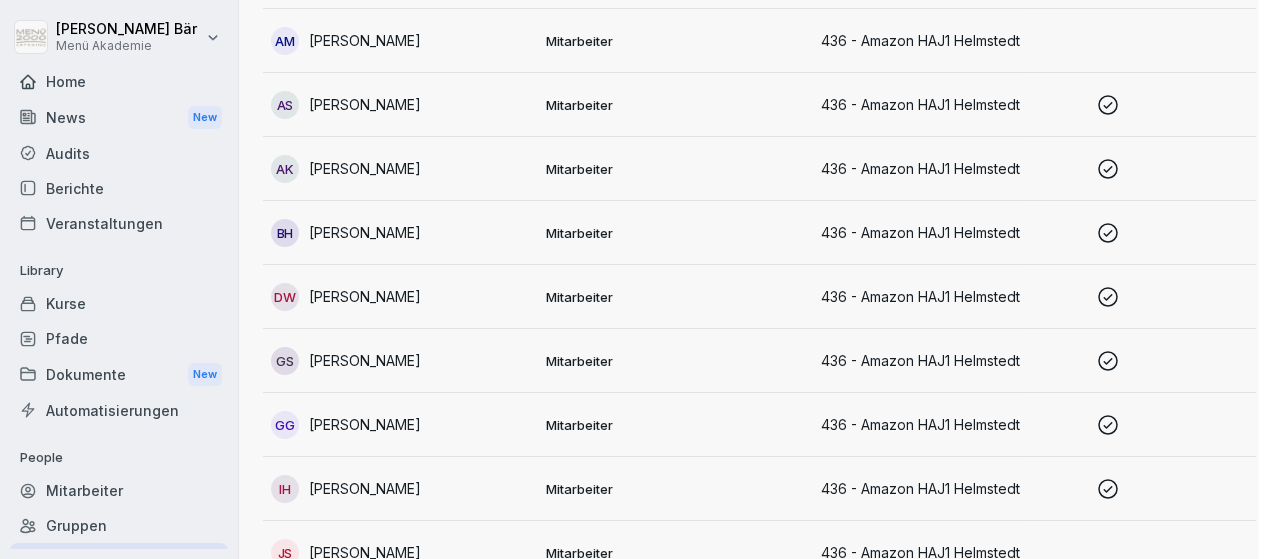 scroll, scrollTop: 245, scrollLeft: 0, axis: vertical 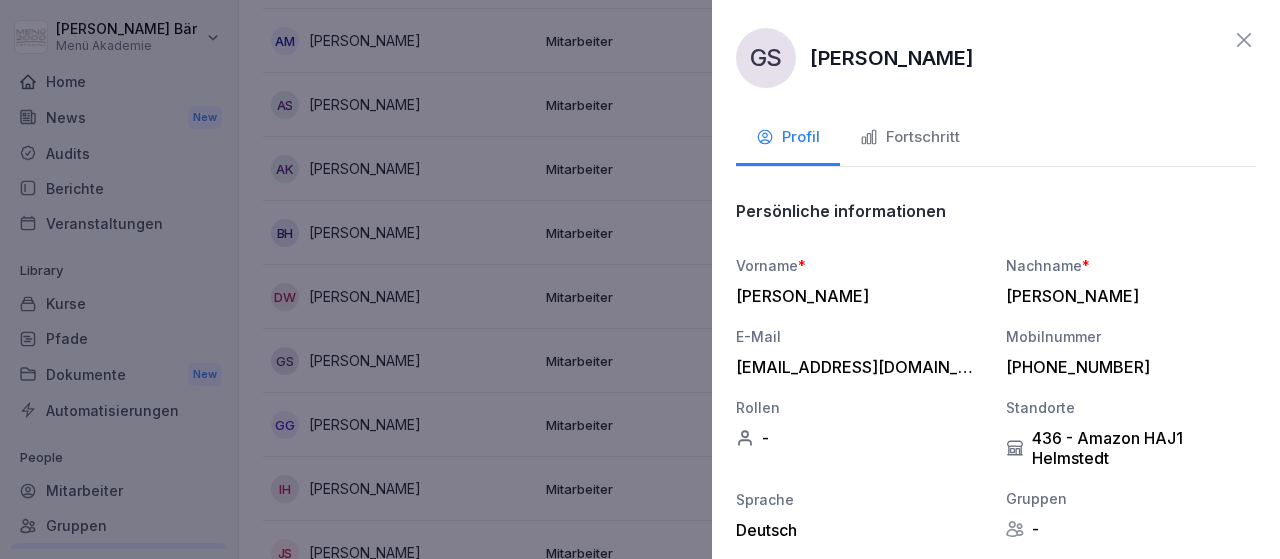 click on "Fortschritt" at bounding box center [910, 137] 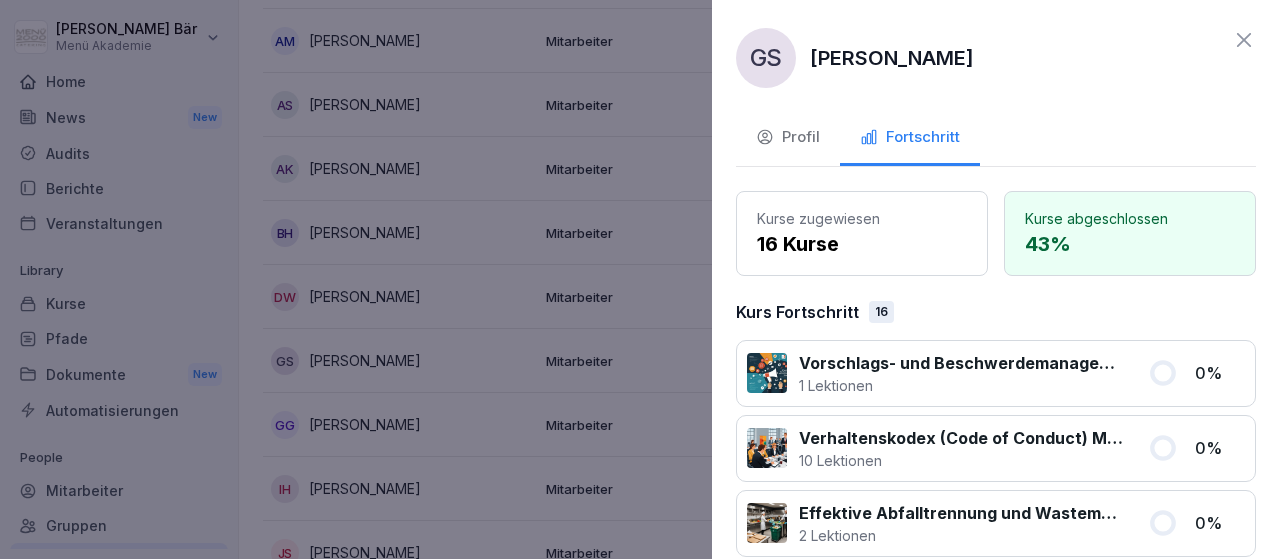 click at bounding box center (640, 279) 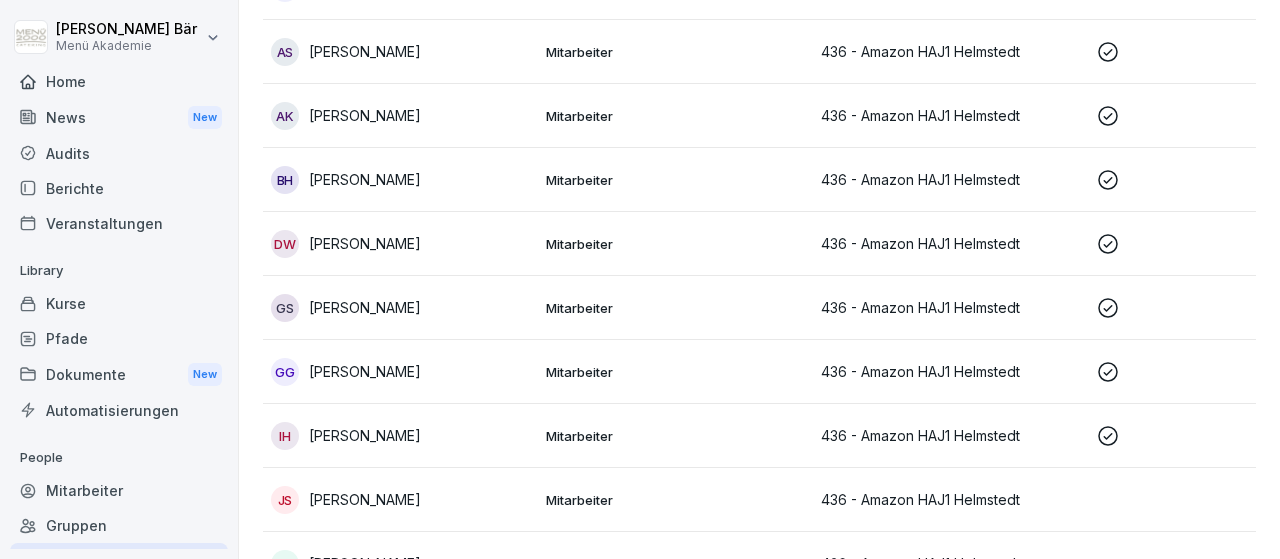 scroll, scrollTop: 299, scrollLeft: 0, axis: vertical 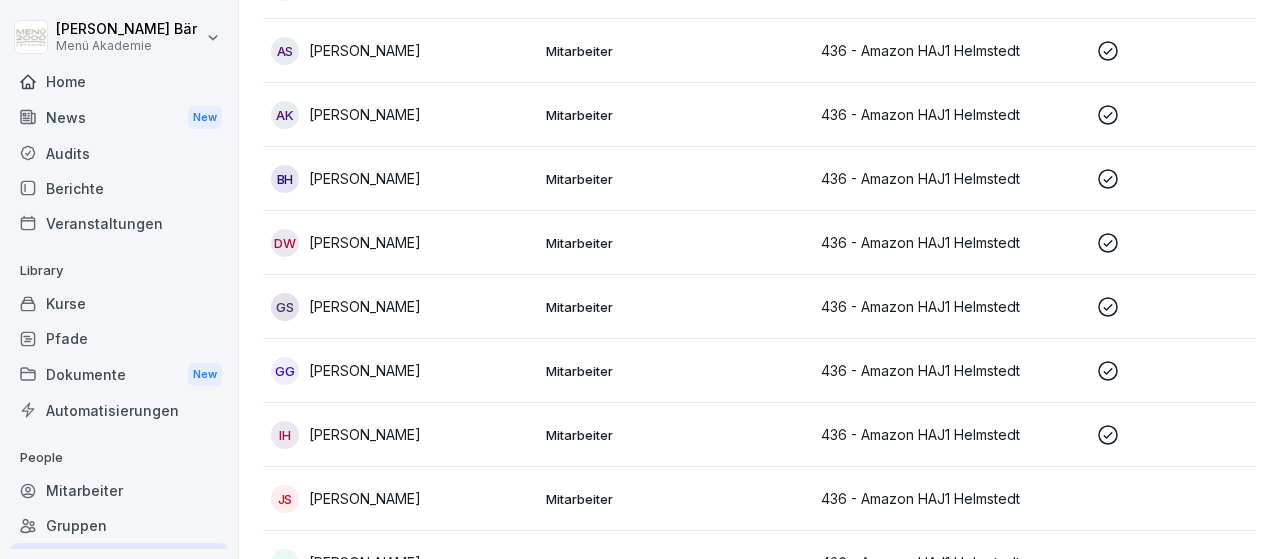 click on "Home" at bounding box center (119, 81) 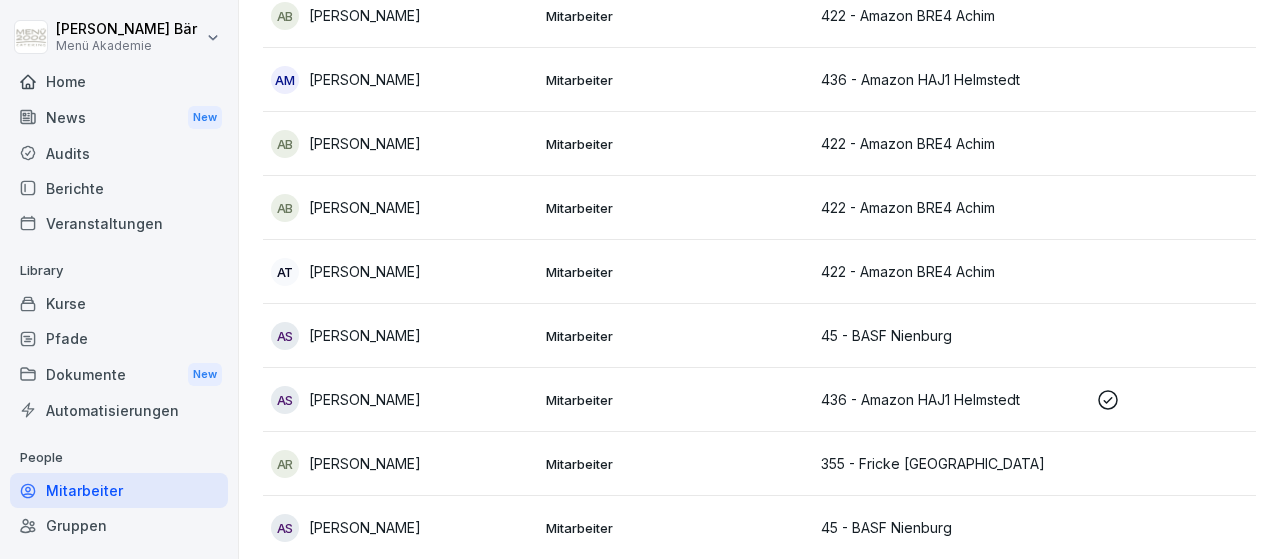 scroll, scrollTop: 20, scrollLeft: 0, axis: vertical 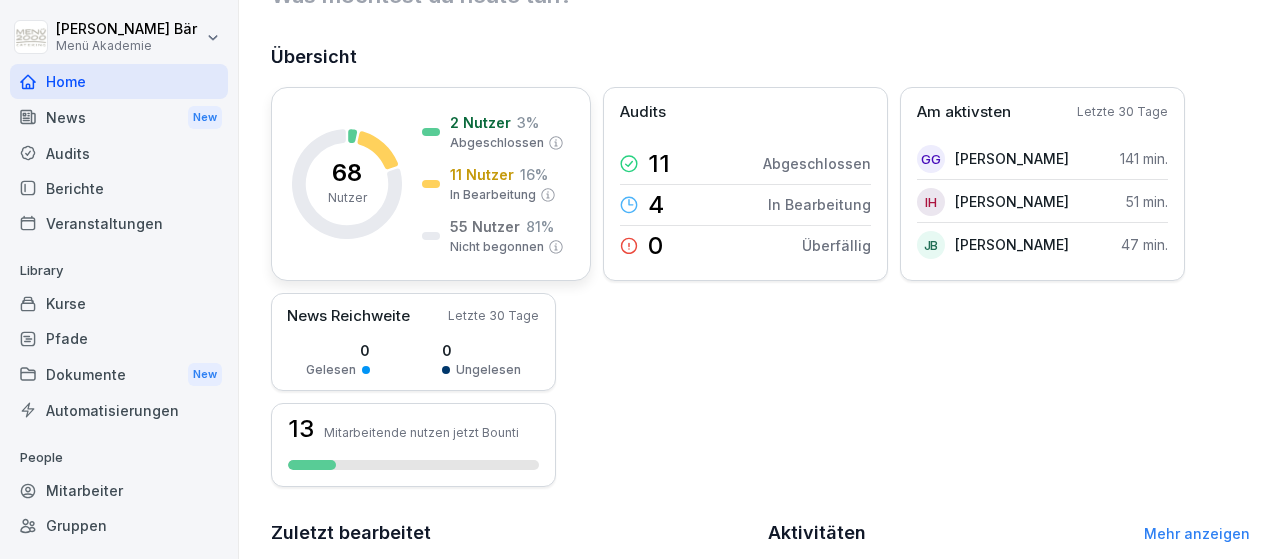 click on "2 Nutzer 3 % Abgeschlossen" at bounding box center [507, 132] 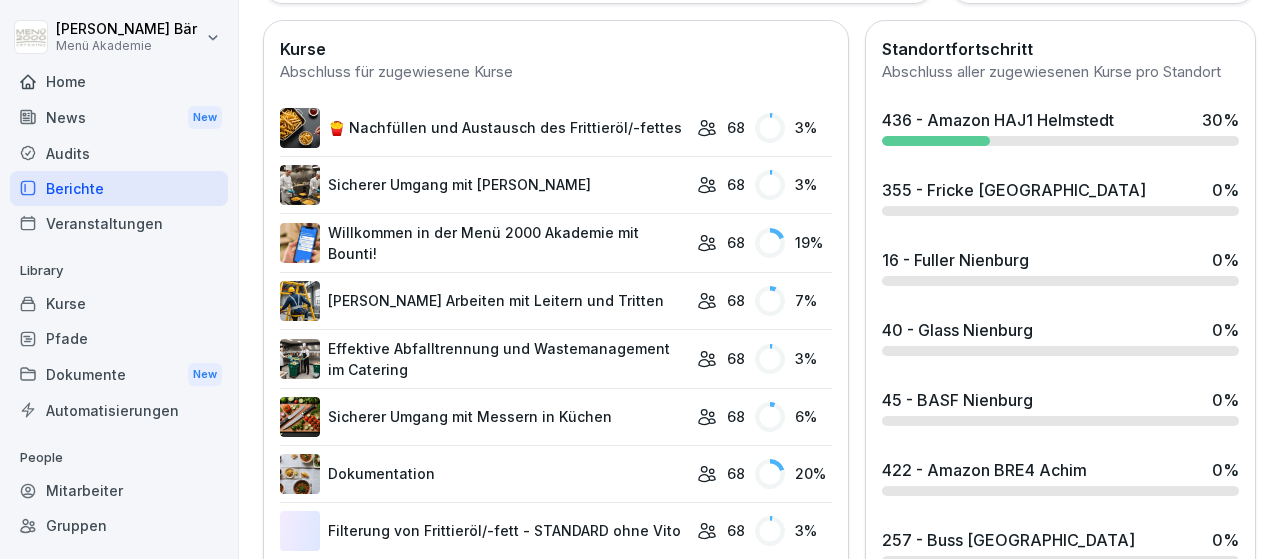 scroll, scrollTop: 333, scrollLeft: 0, axis: vertical 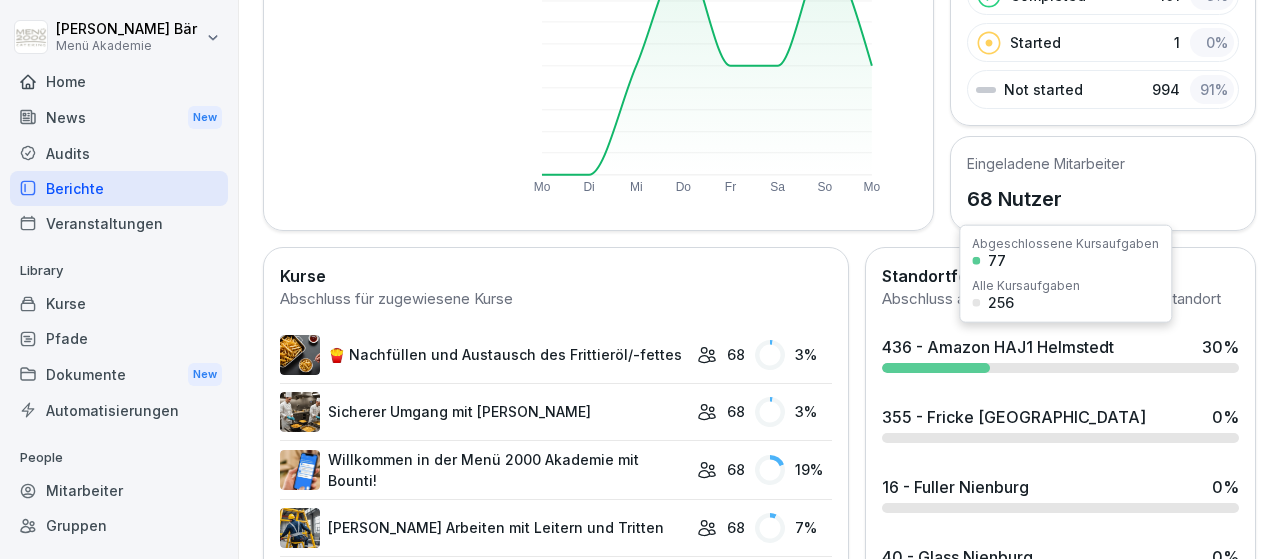 click on "436 - Amazon HAJ1 Helmstedt" at bounding box center (998, 347) 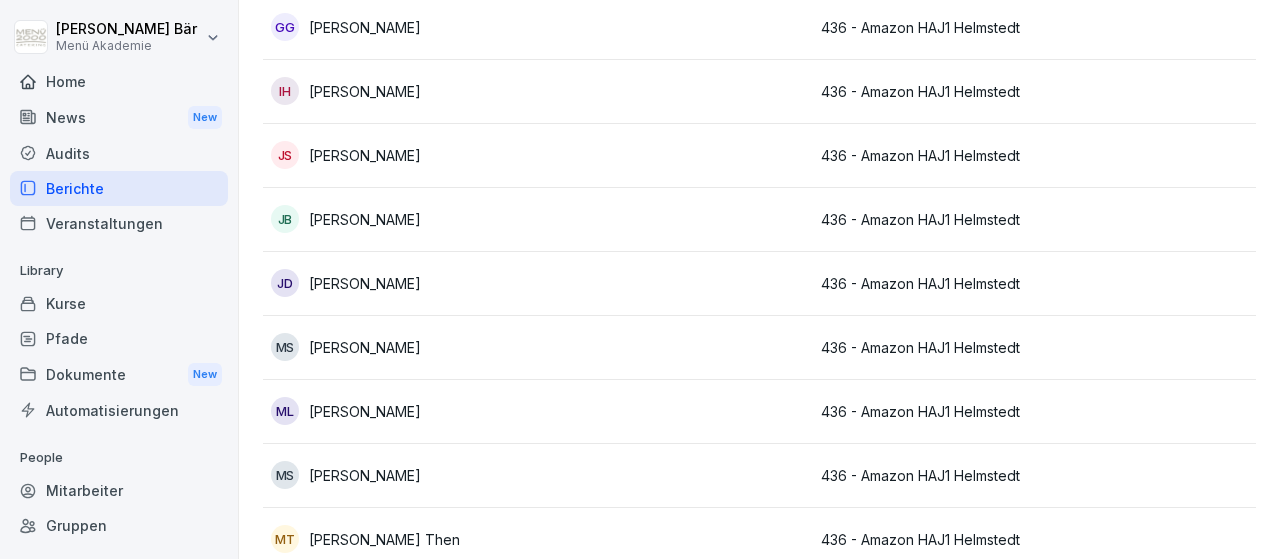 scroll, scrollTop: 701, scrollLeft: 0, axis: vertical 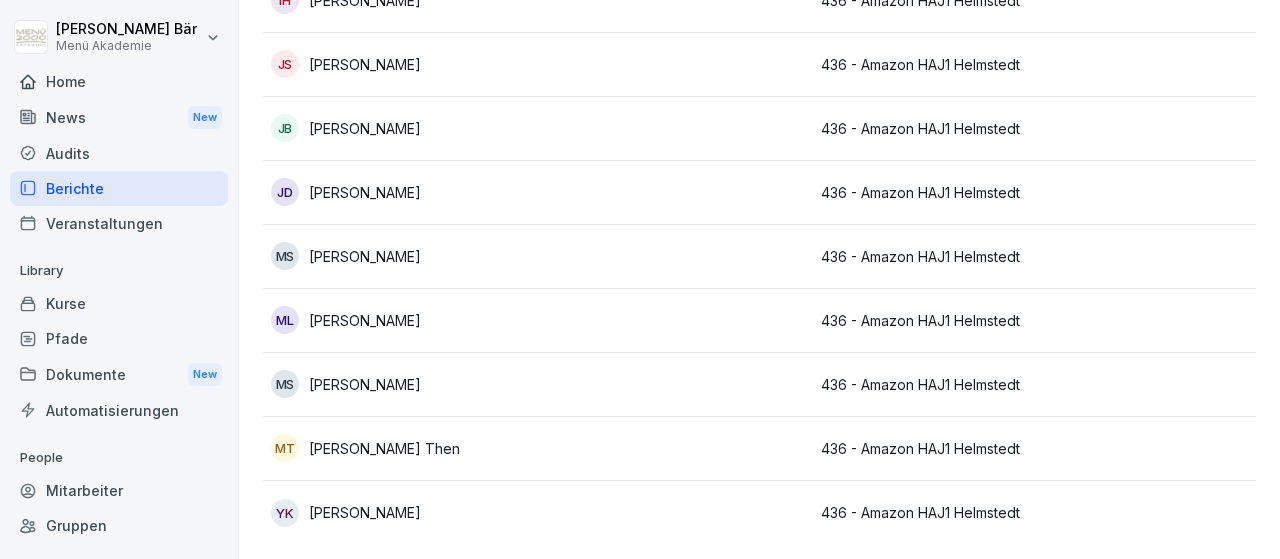 click at bounding box center (675, 321) 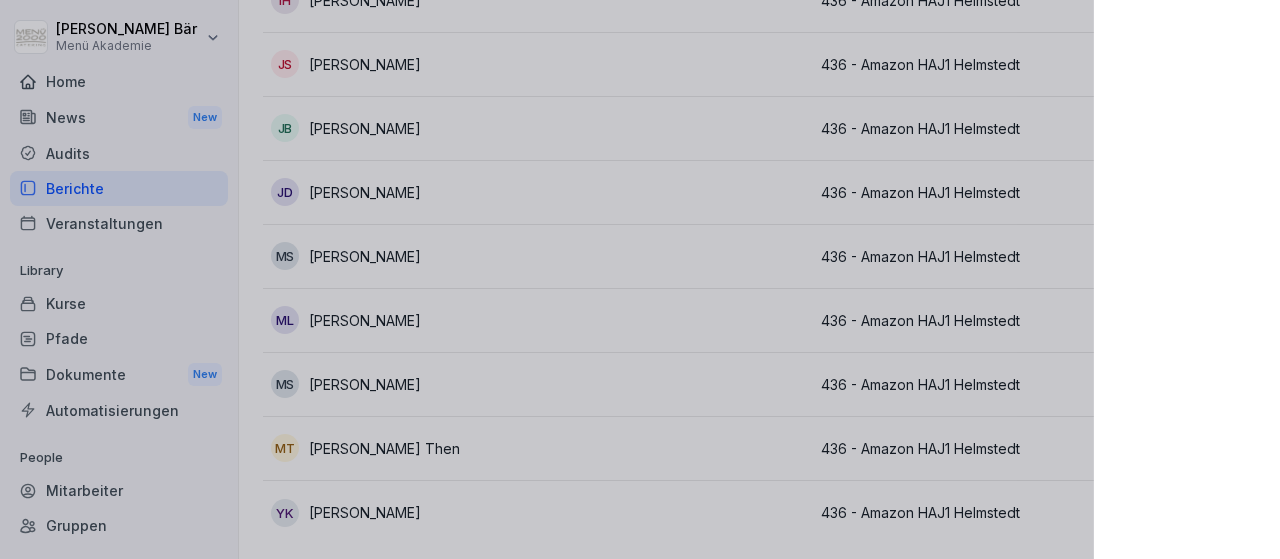 scroll, scrollTop: 701, scrollLeft: 0, axis: vertical 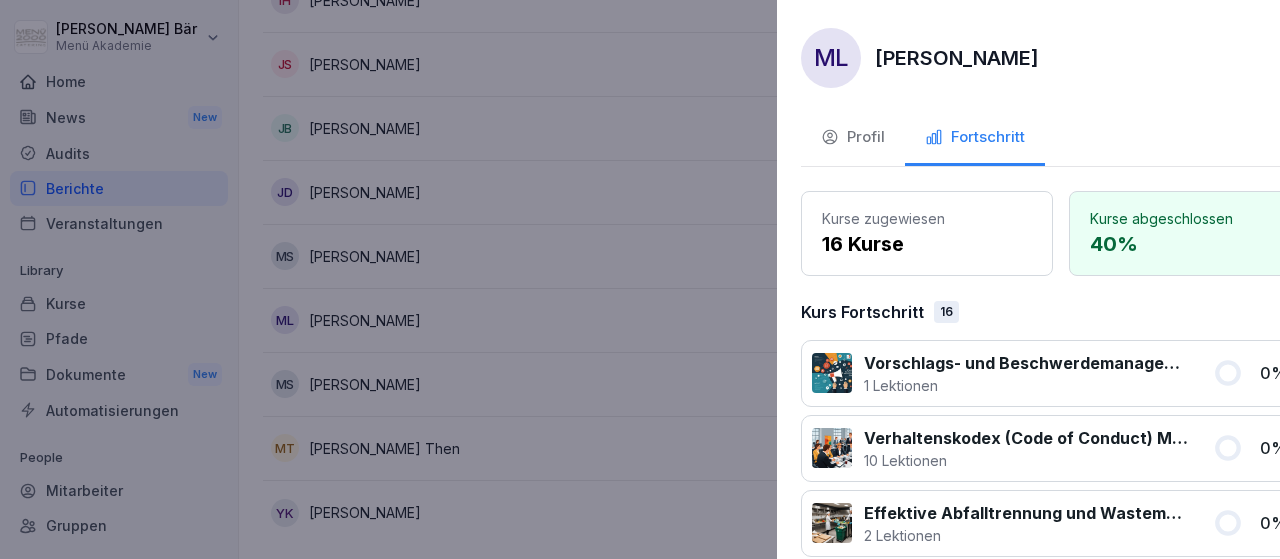 click at bounding box center [640, 279] 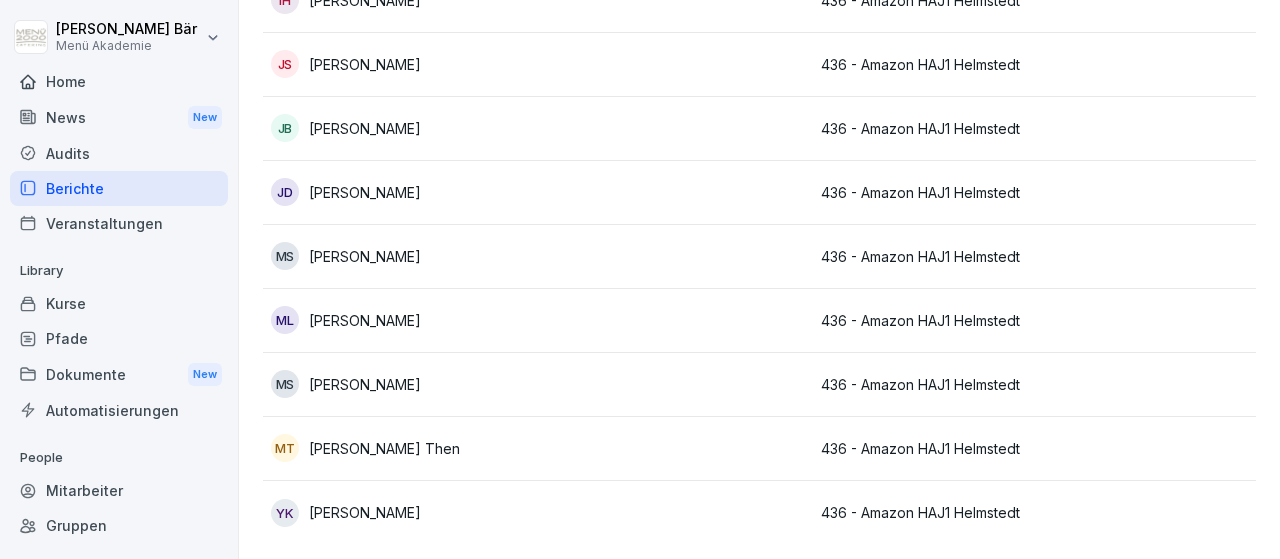 click at bounding box center (675, 321) 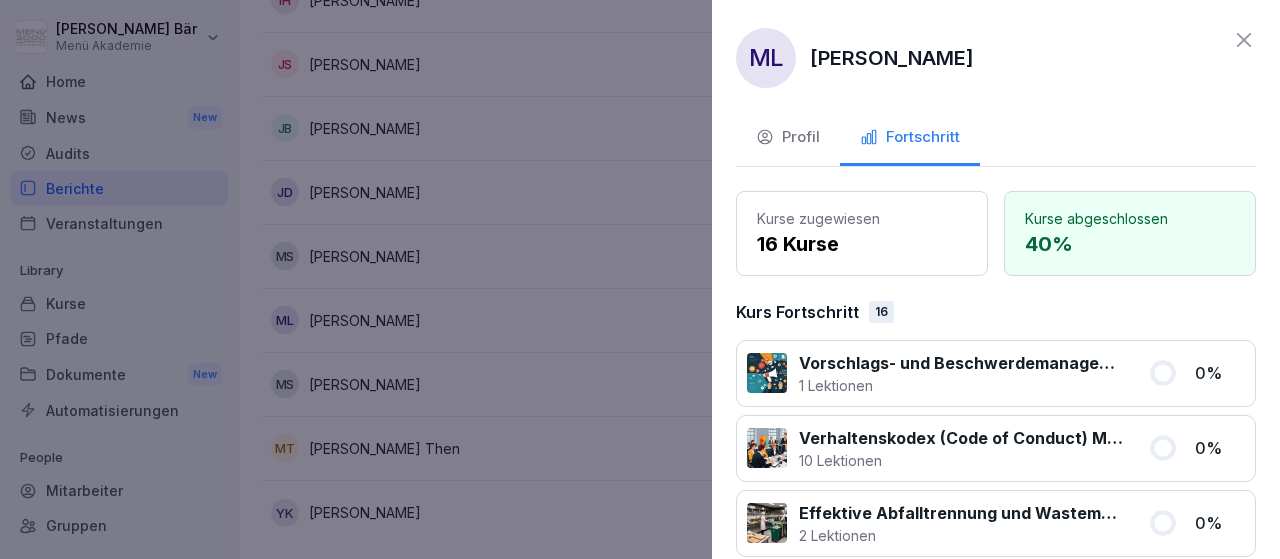 click at bounding box center (640, 279) 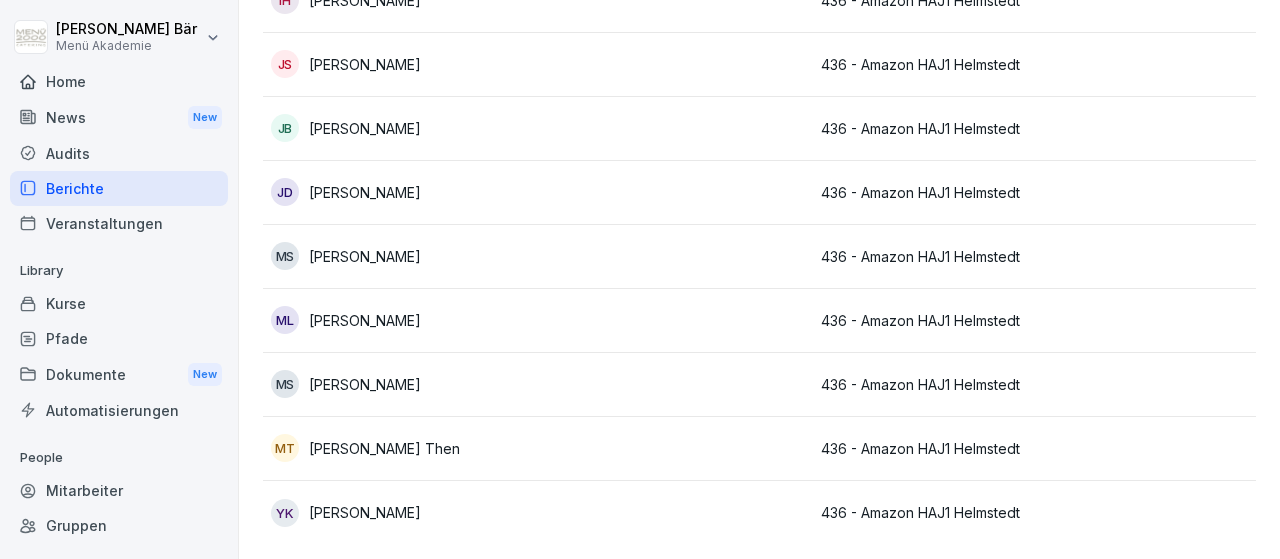 click on "MS Mandy Schüler" at bounding box center [400, 256] 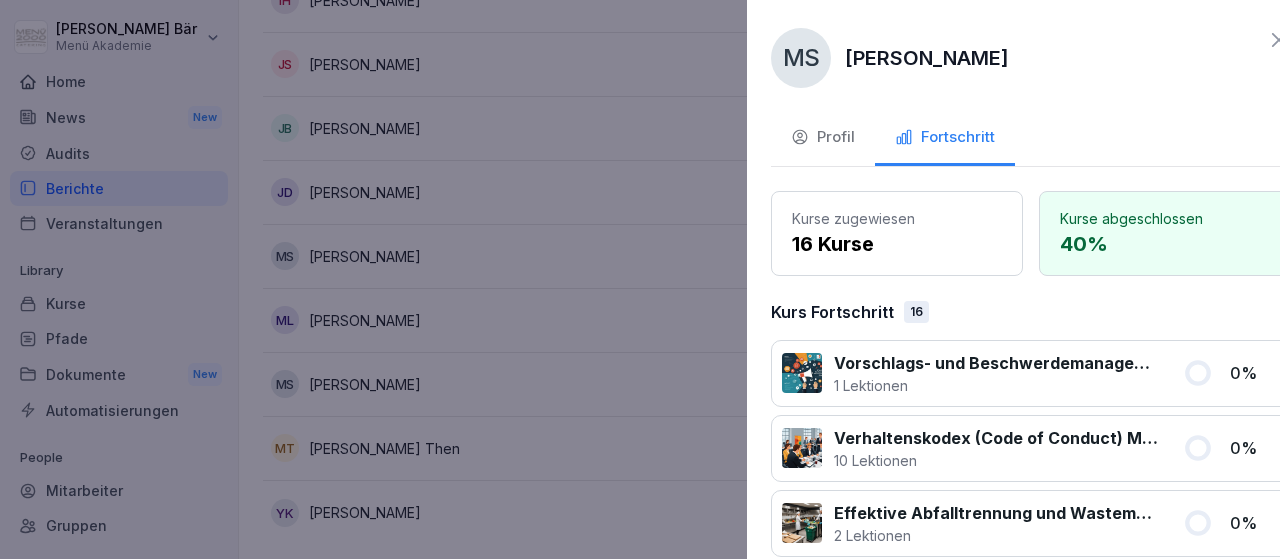 click at bounding box center [640, 279] 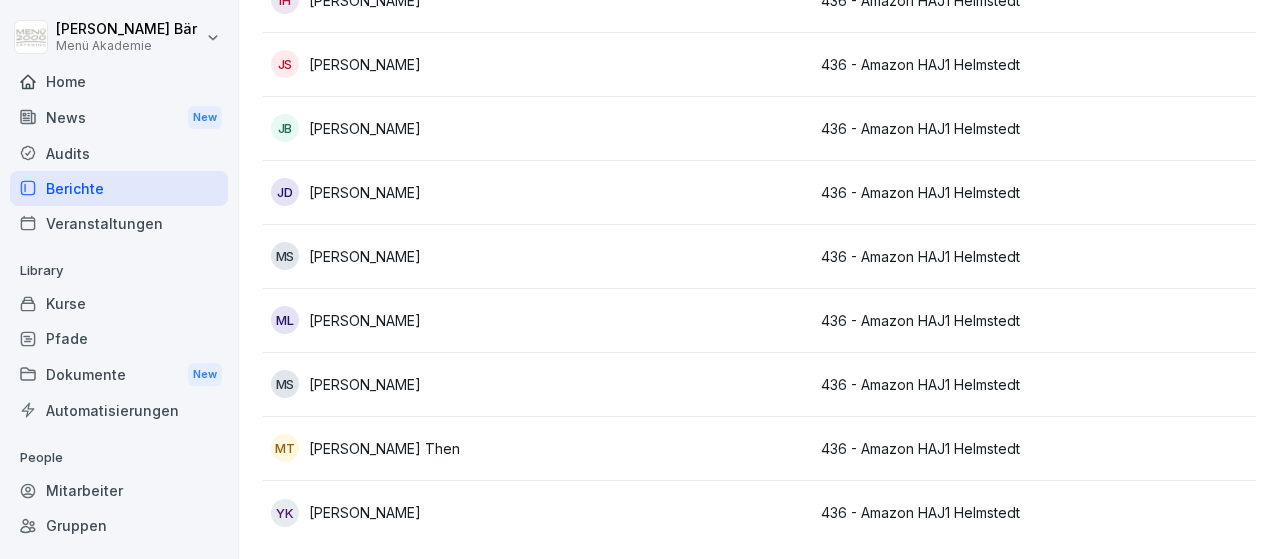 click on "JD Justyna Dybcio" at bounding box center [400, 193] 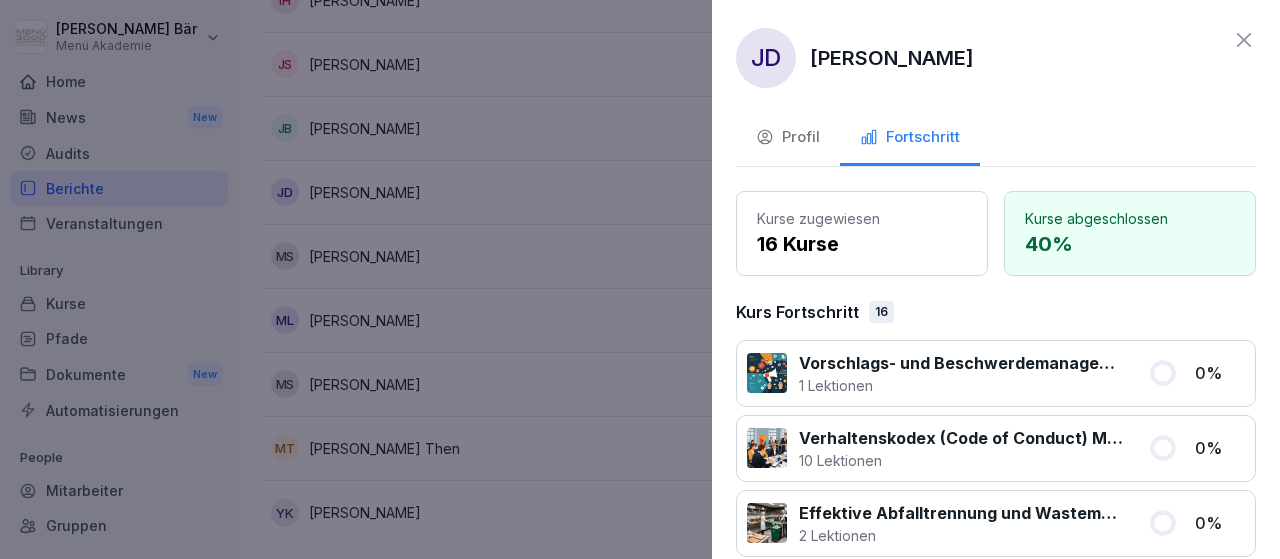 click at bounding box center [640, 279] 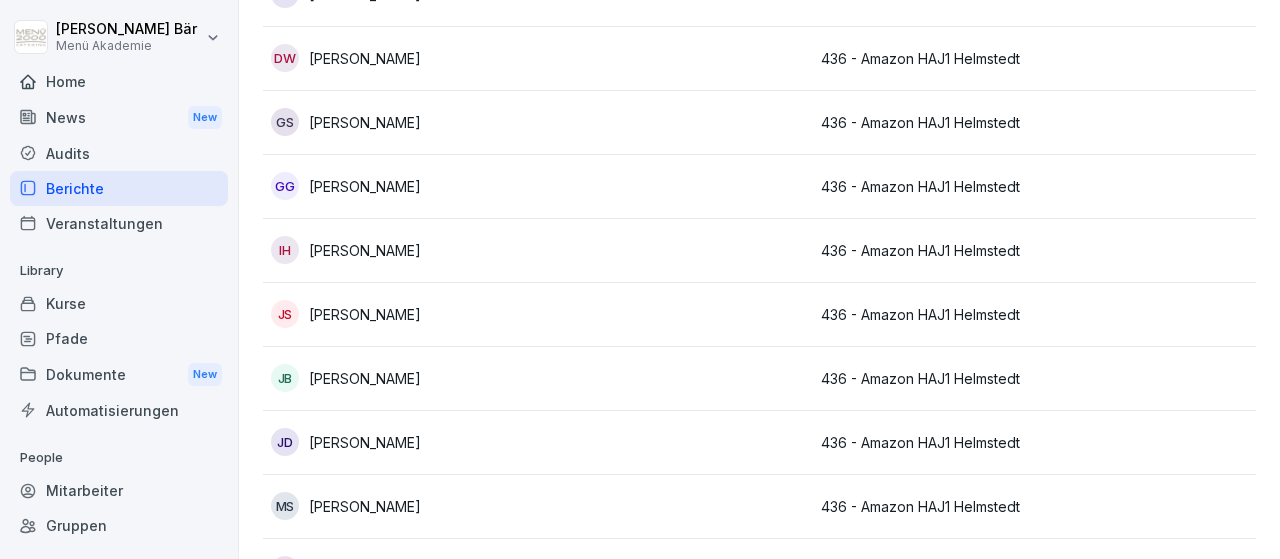 scroll, scrollTop: 433, scrollLeft: 0, axis: vertical 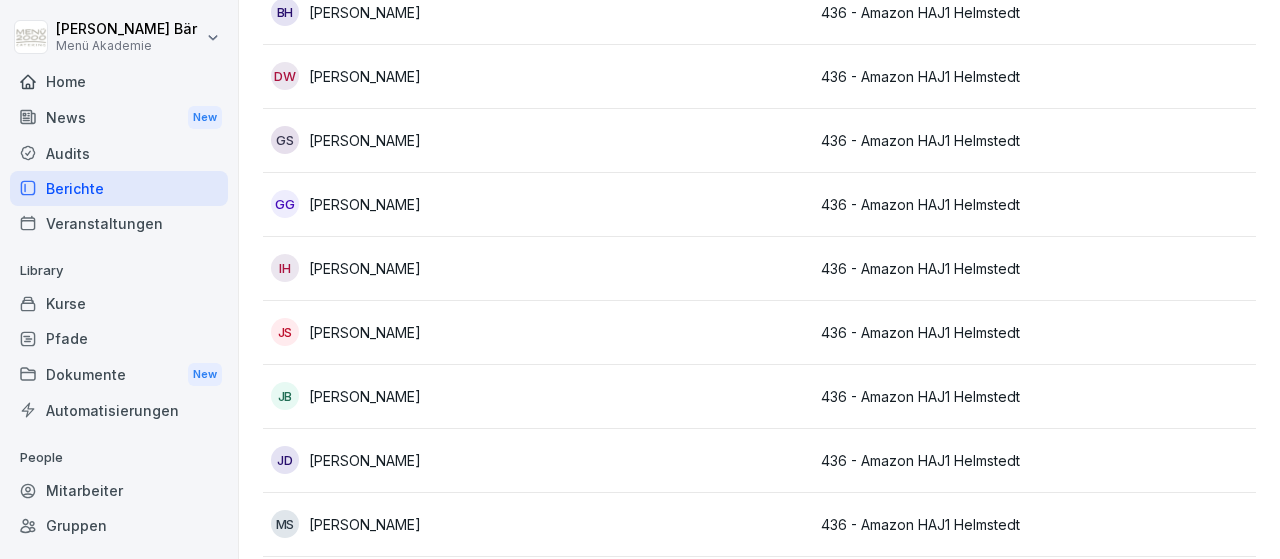 click on "GG Gregor Golla" at bounding box center (400, 204) 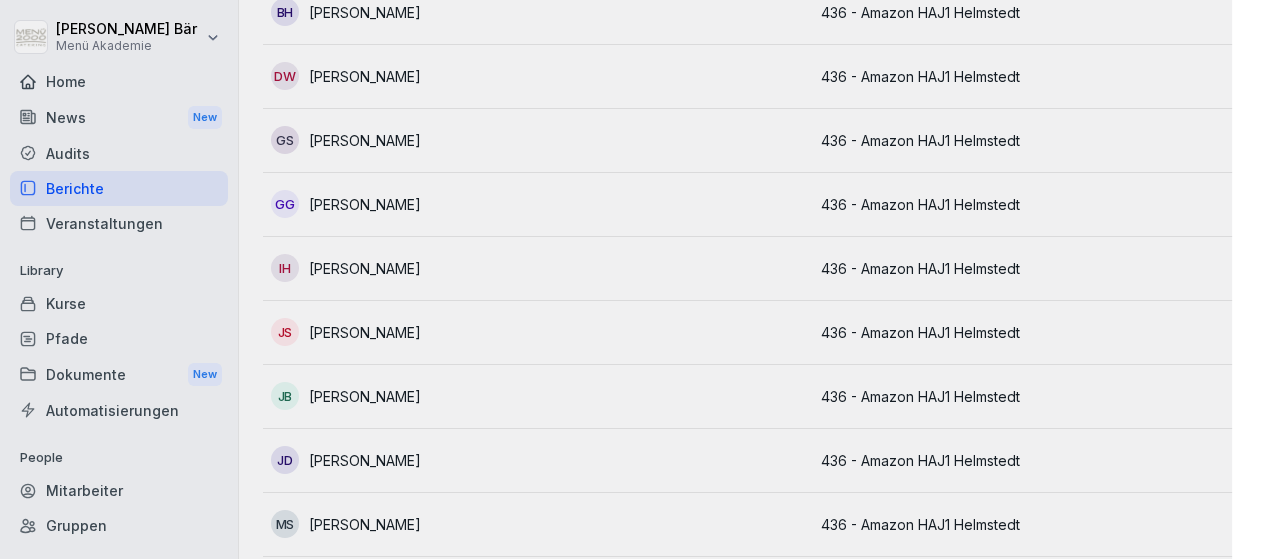 scroll, scrollTop: 433, scrollLeft: 0, axis: vertical 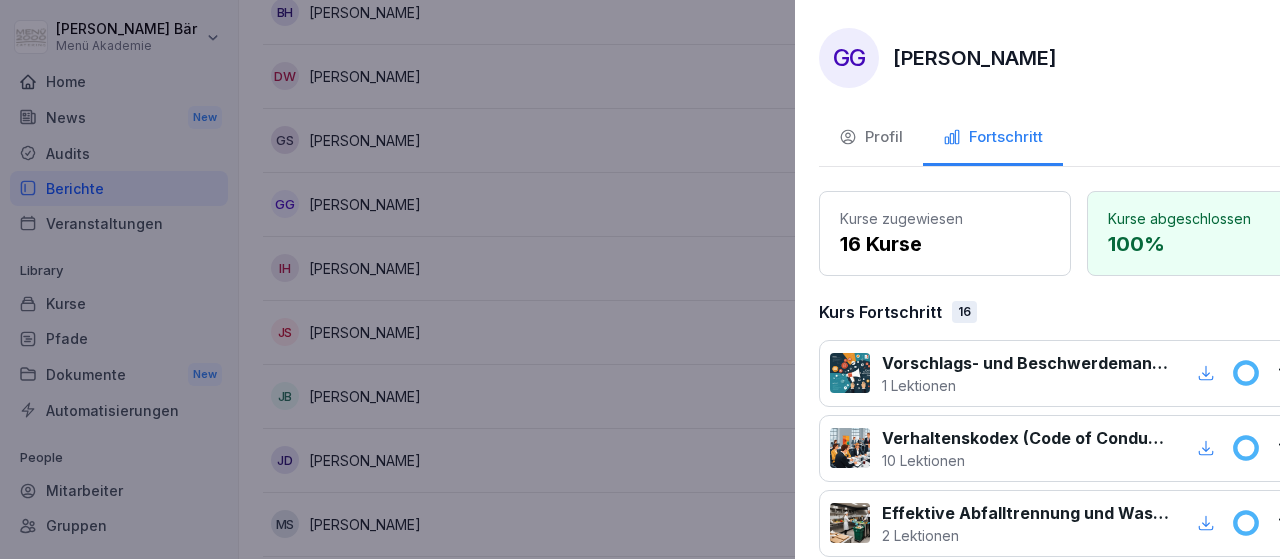 click at bounding box center [640, 279] 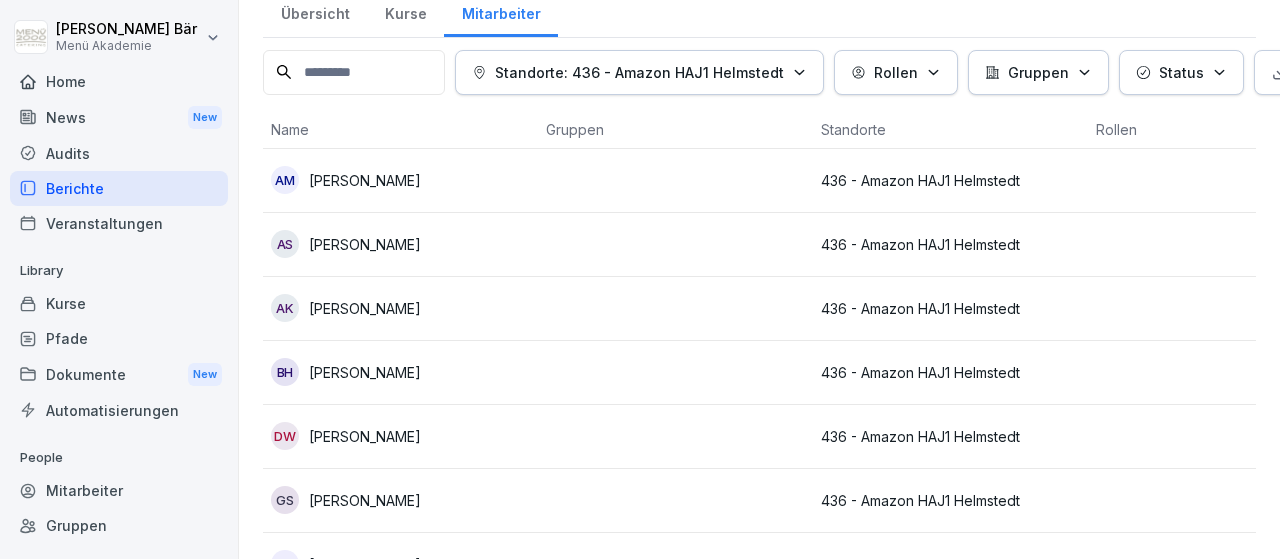 scroll, scrollTop: 0, scrollLeft: 0, axis: both 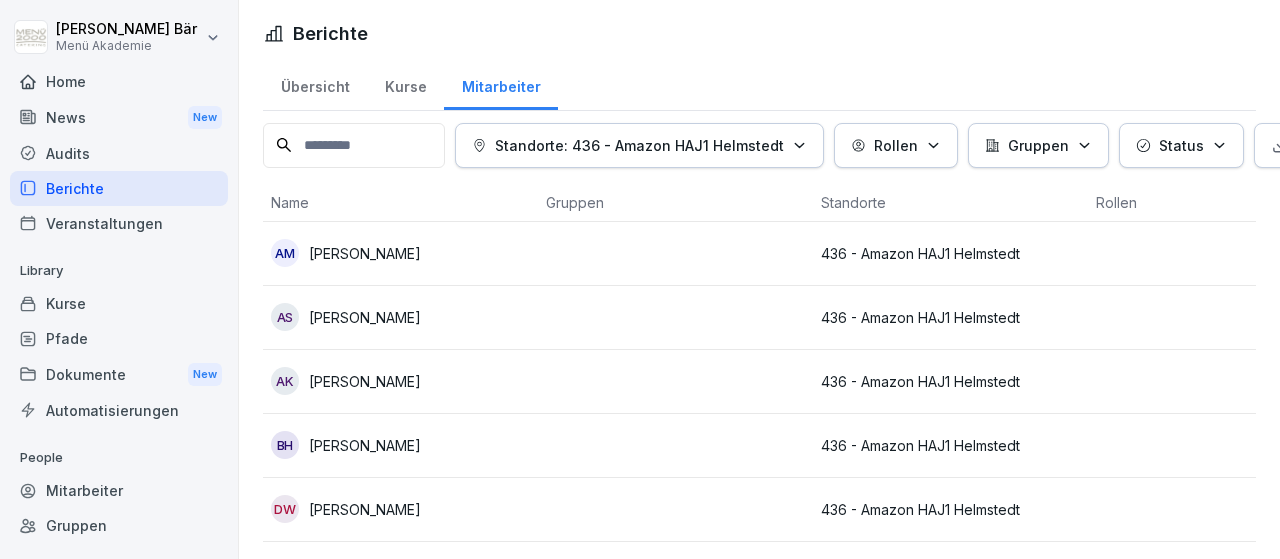 click on "Übersicht" at bounding box center (315, 84) 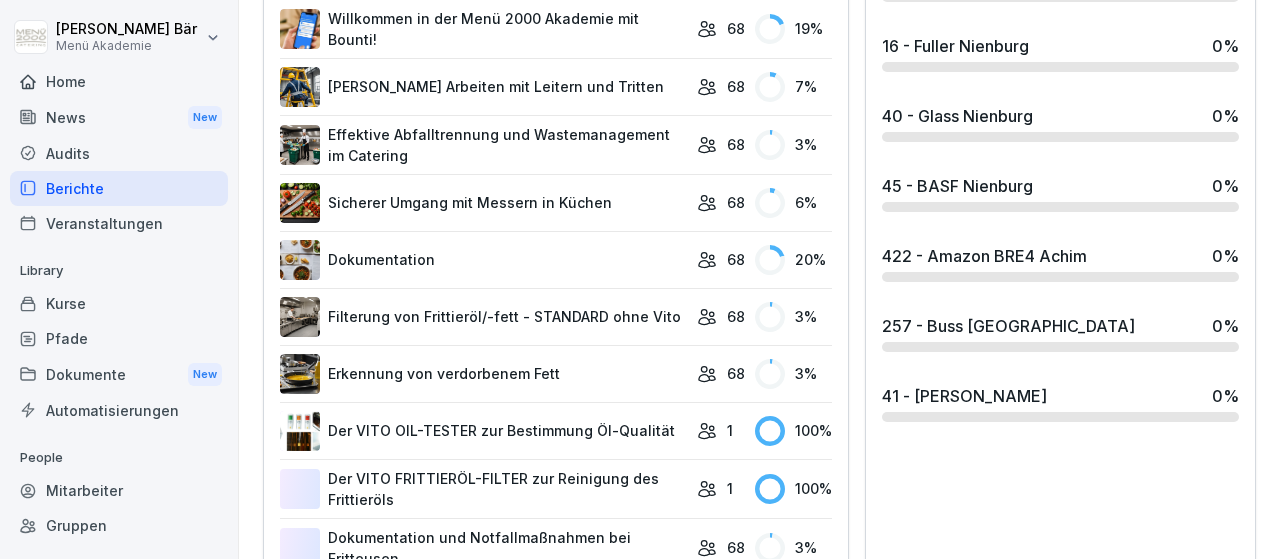 scroll, scrollTop: 829, scrollLeft: 0, axis: vertical 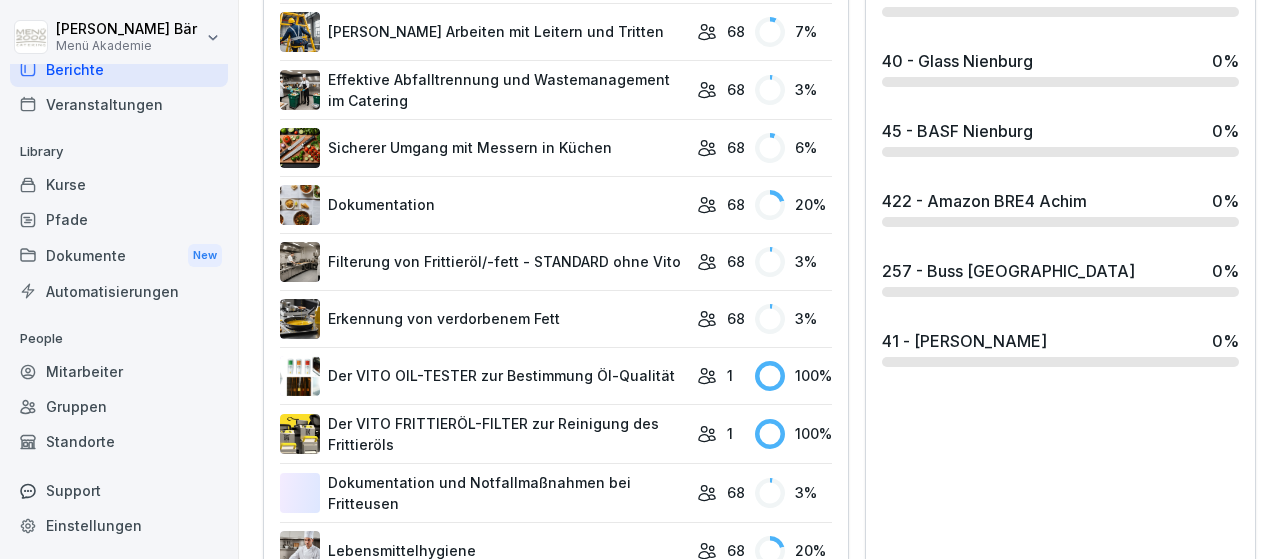 click on "People" at bounding box center [119, 339] 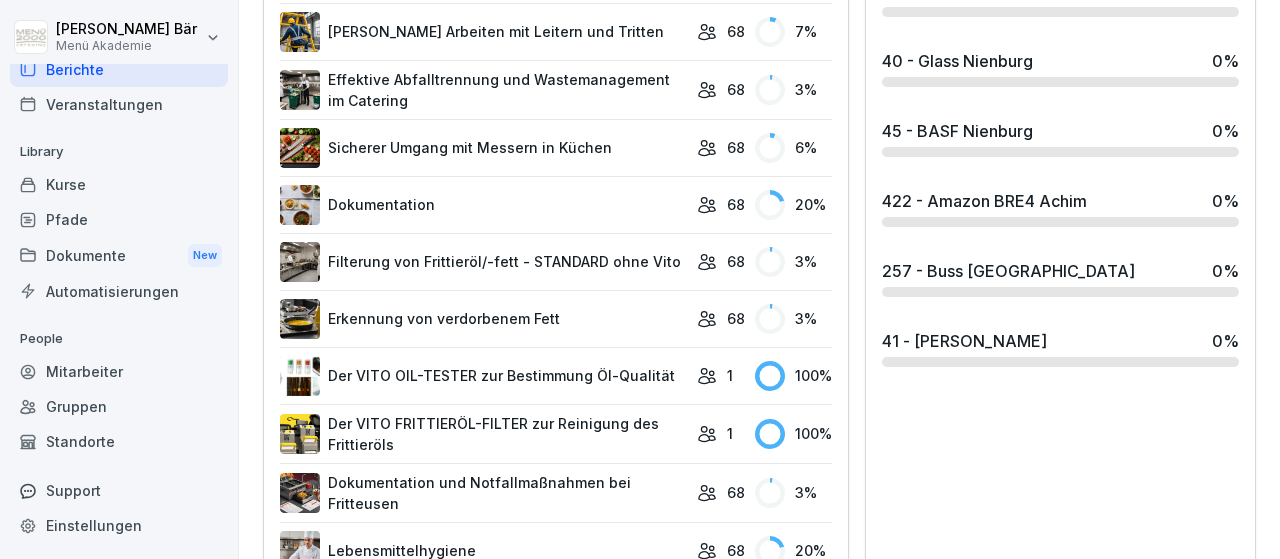 click on "Mitarbeiter" at bounding box center [119, 371] 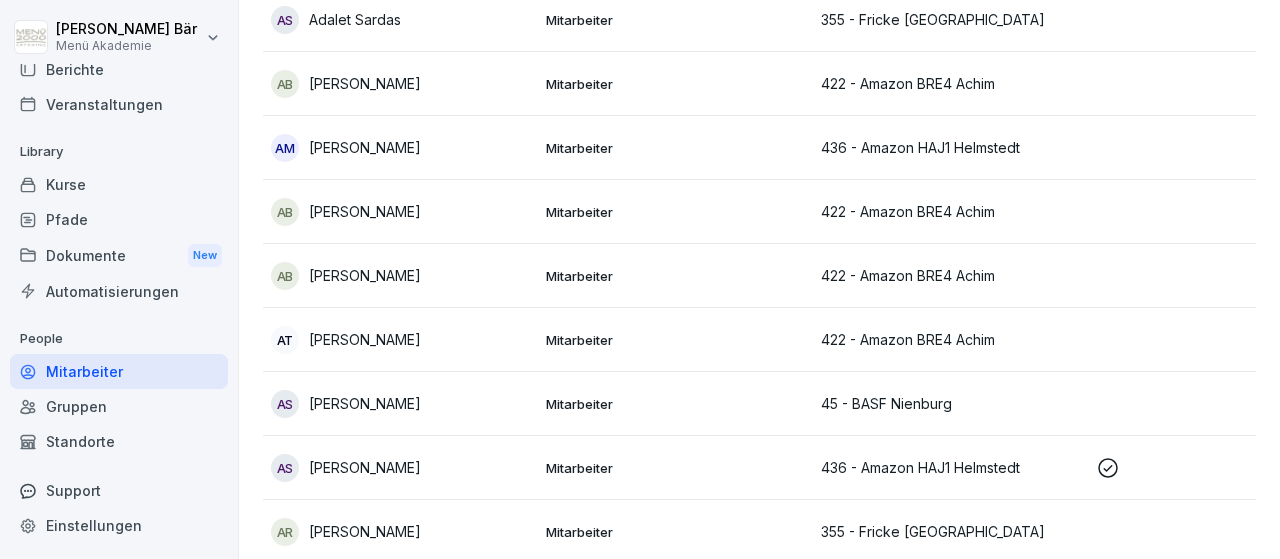scroll, scrollTop: 0, scrollLeft: 0, axis: both 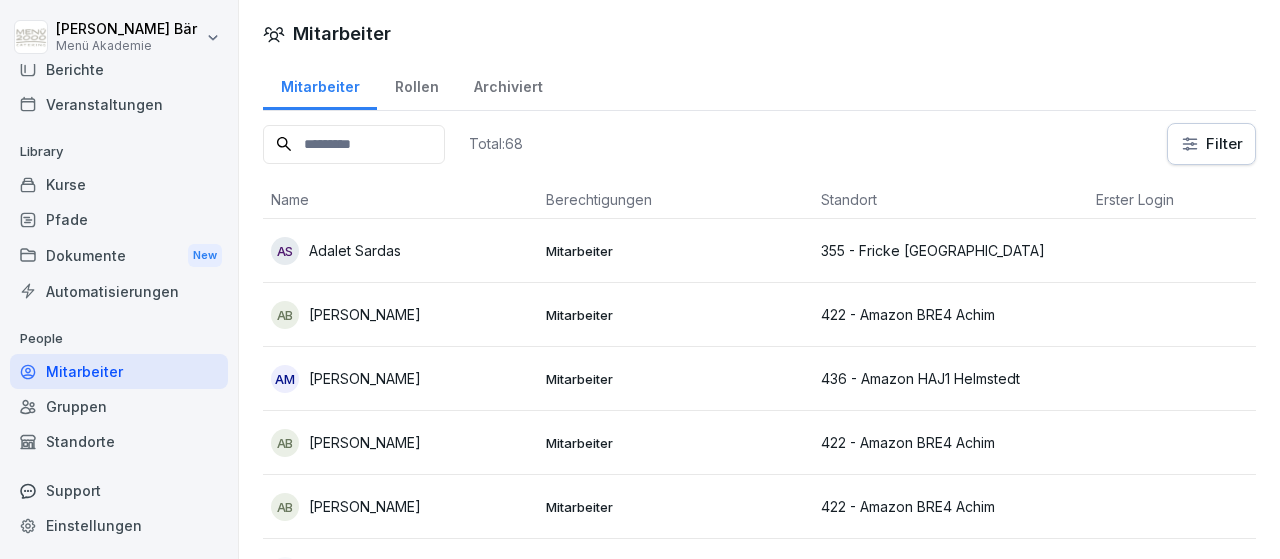 click on "Mitarbeiter" at bounding box center [119, 371] 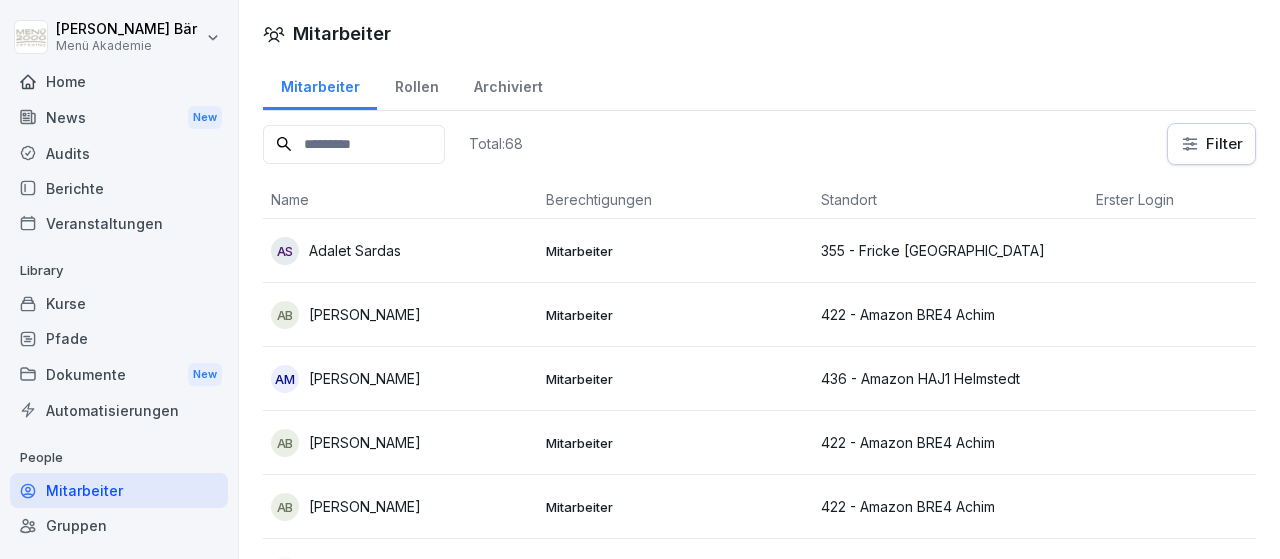 click on "Berichte" at bounding box center [119, 188] 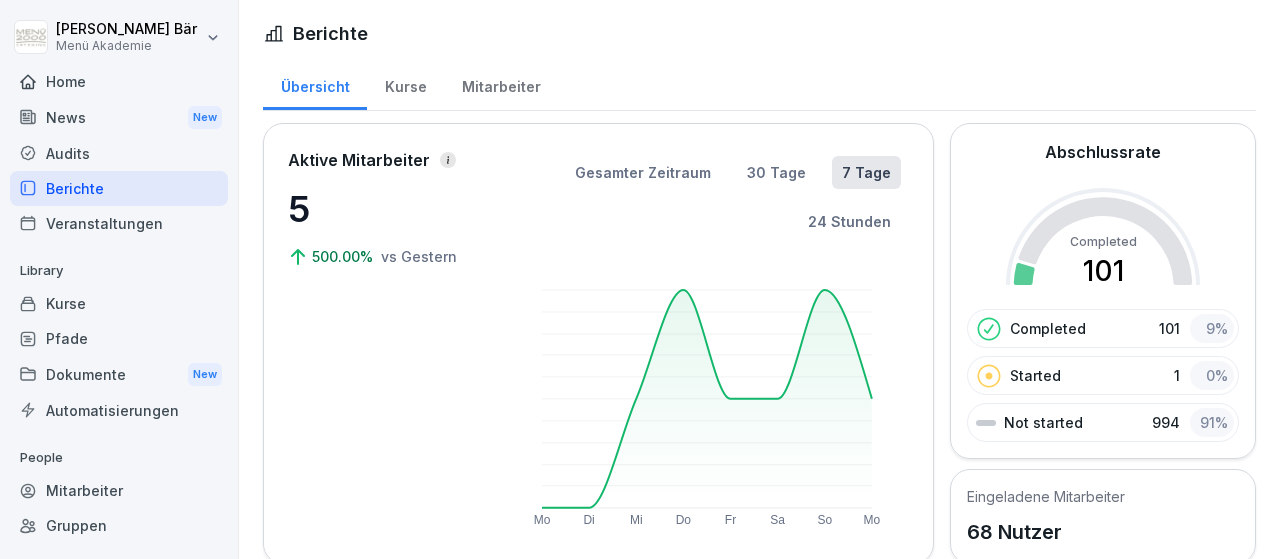 click on "5" at bounding box center (388, 209) 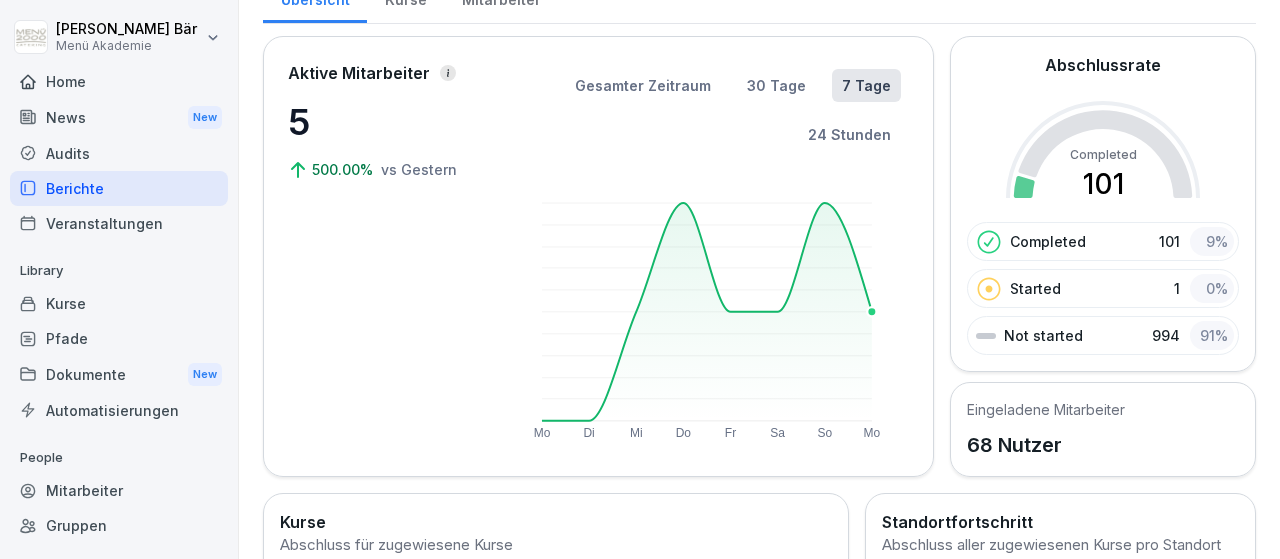 scroll, scrollTop: 0, scrollLeft: 0, axis: both 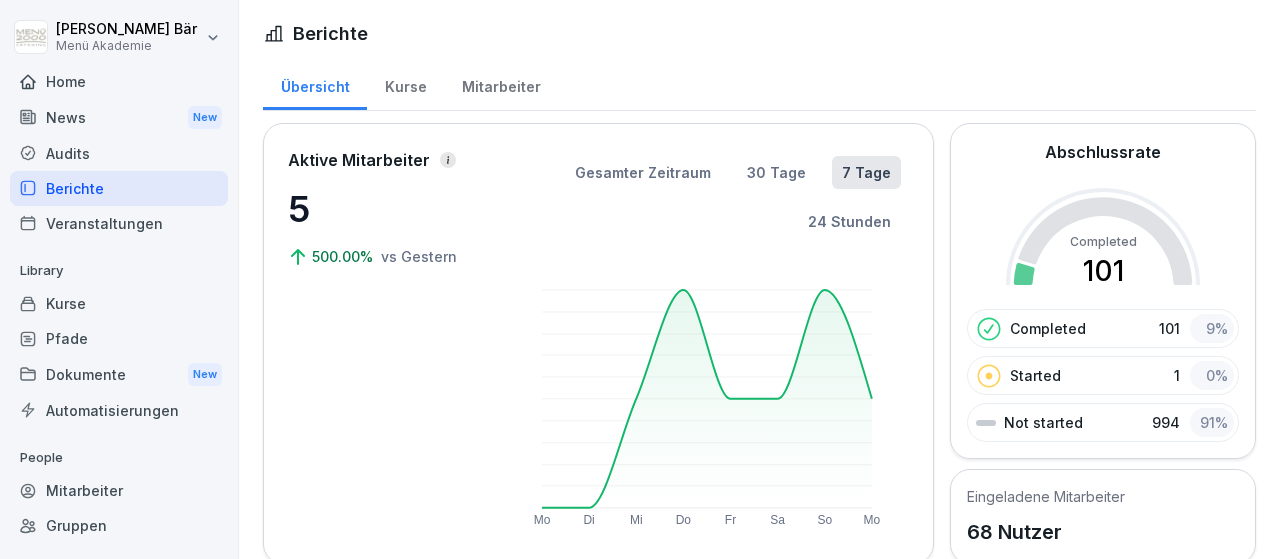 click on "Kurse" at bounding box center [405, 84] 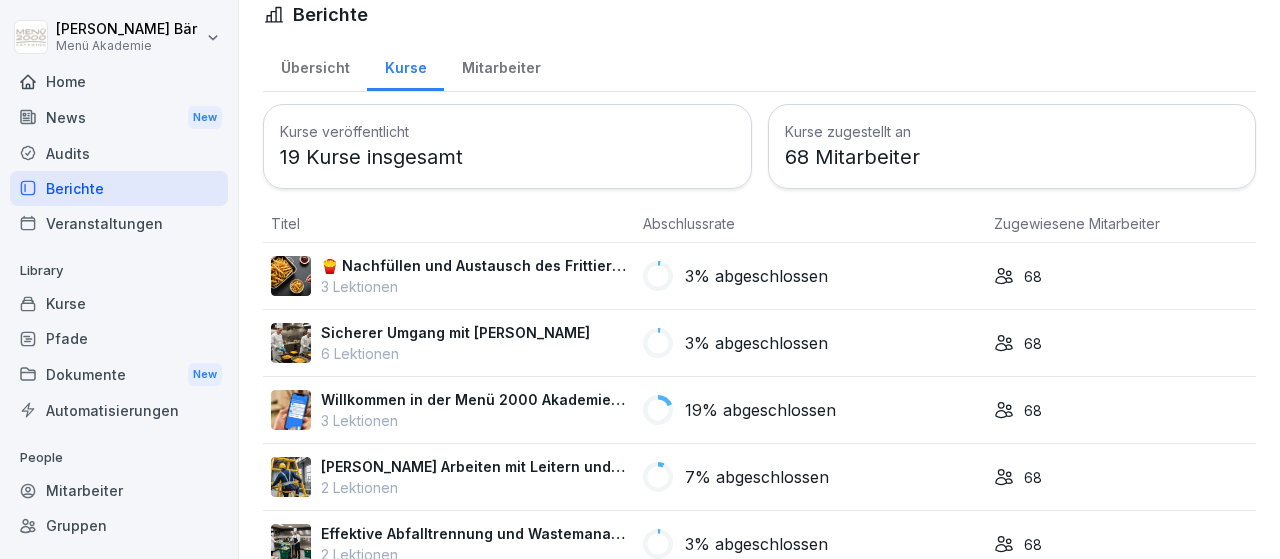 scroll, scrollTop: 0, scrollLeft: 0, axis: both 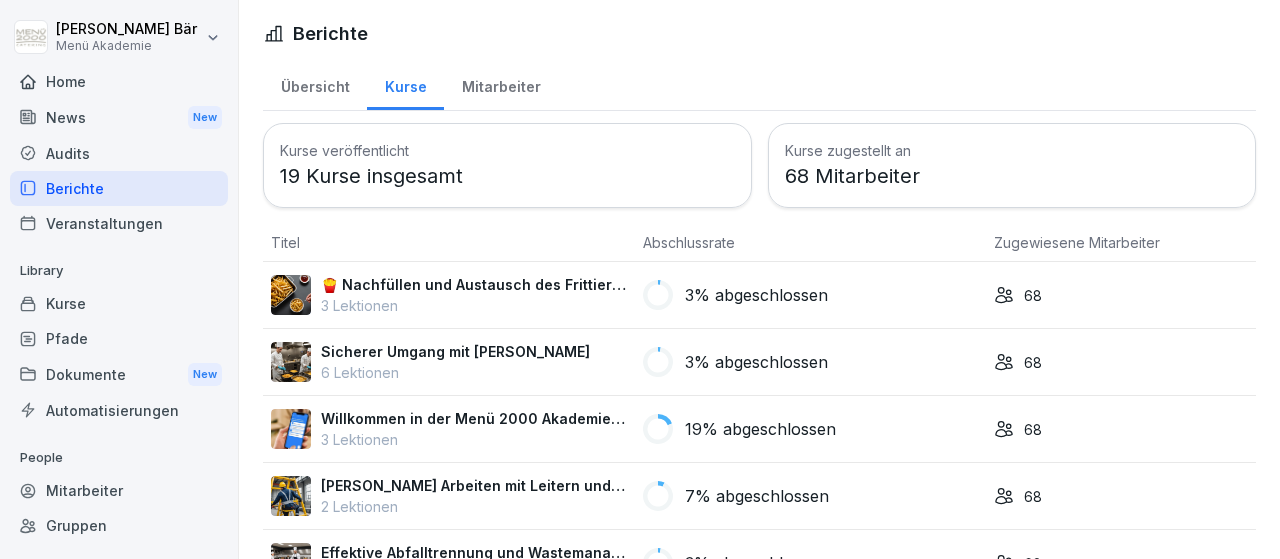 click on "Mitarbeiter" at bounding box center (501, 84) 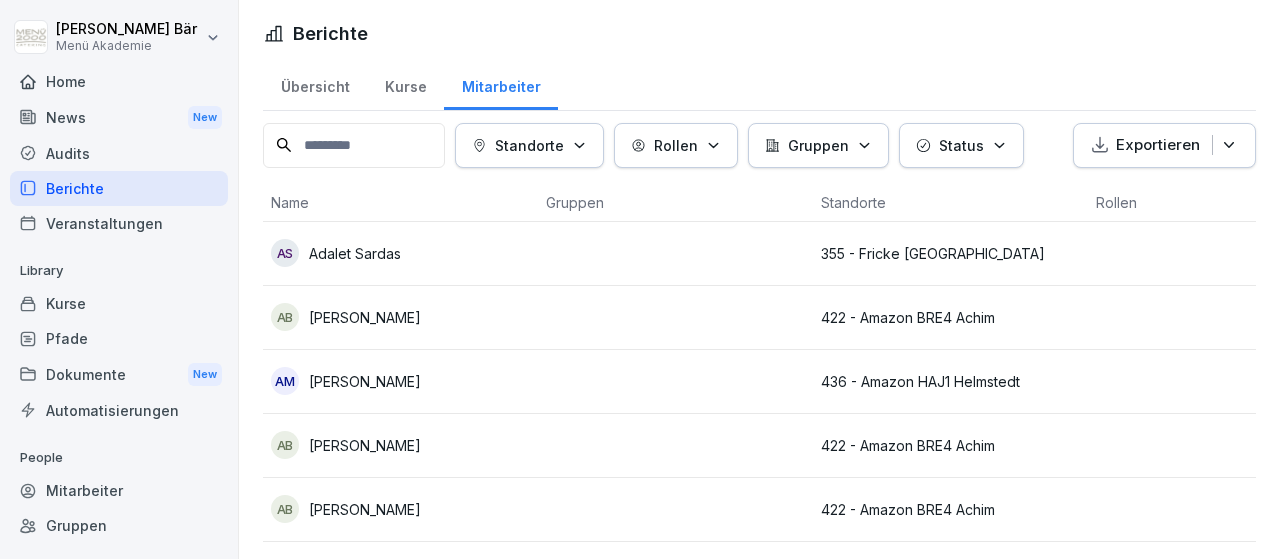 click on "Status" at bounding box center [961, 145] 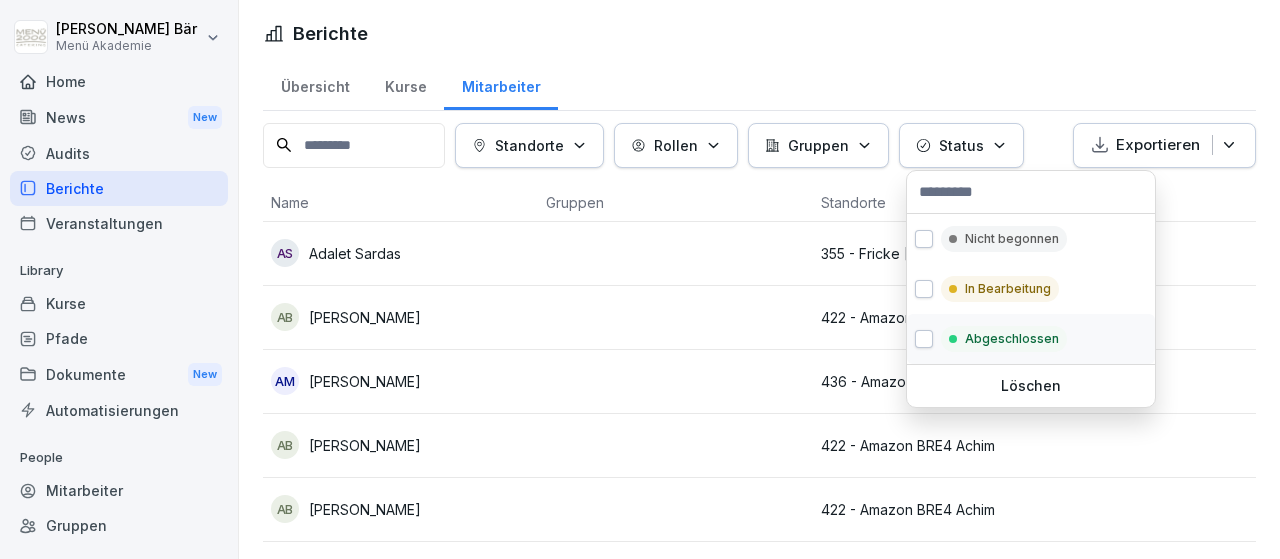 click at bounding box center (924, 339) 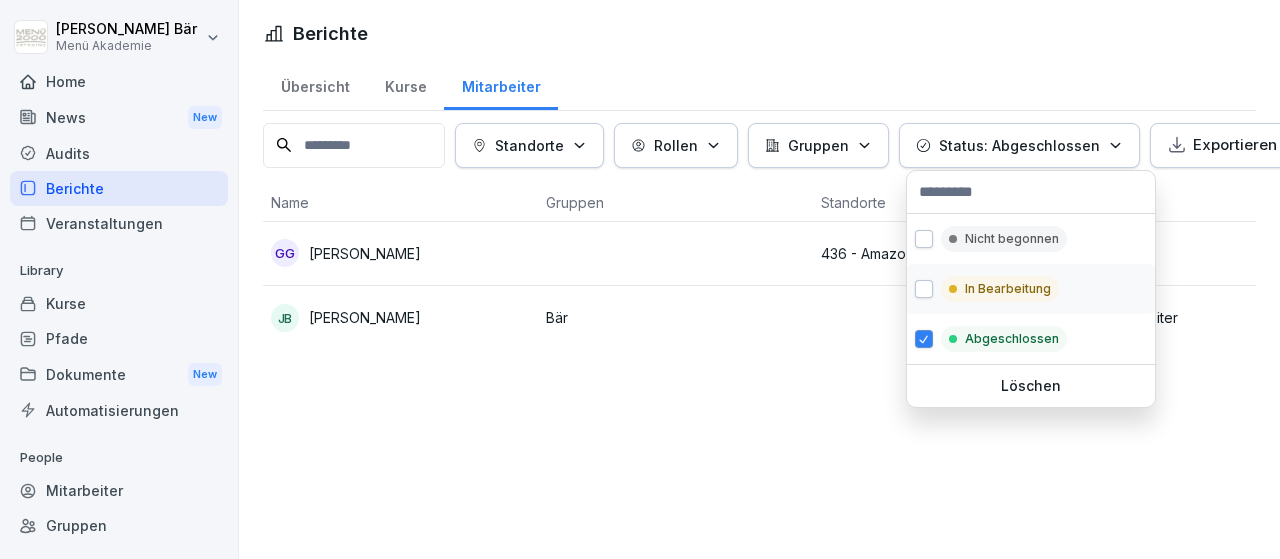click at bounding box center [924, 289] 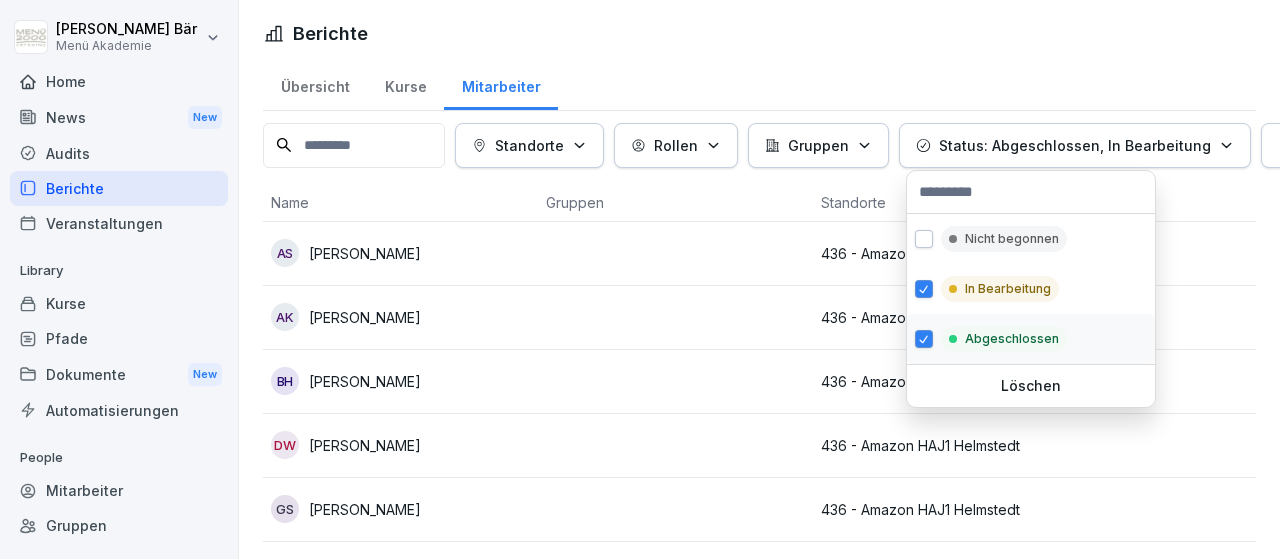 click at bounding box center (924, 339) 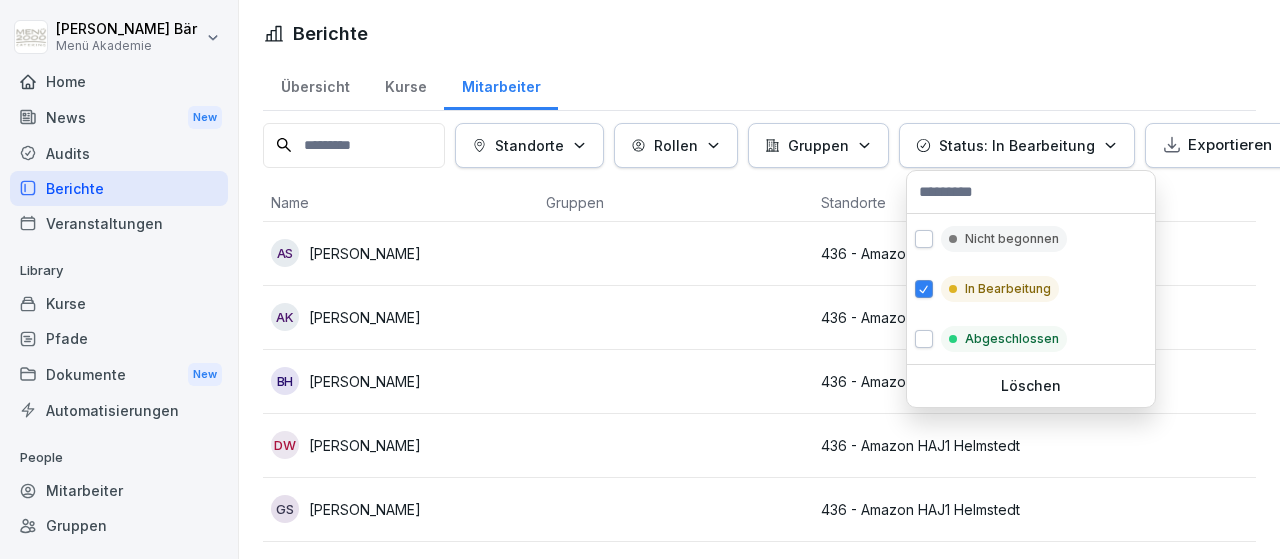 click on "Julius   Bär Menü Akademie Home News New Audits Berichte Veranstaltungen Library Kurse Pfade Dokumente New Automatisierungen People Mitarbeiter Gruppen Standorte Support Einstellungen Berichte Übersicht Kurse Mitarbeiter Standorte Rollen Gruppen Status: In Bearbeitung Exportieren Name Gruppen Standorte Rollen Status Fortschritt AS Andy Schlürscheid 436 - Amazon HAJ1 Helmstedt In Bearbeitung 55 % AK Annika Klinzing 436 - Amazon HAJ1 Helmstedt In Bearbeitung 40 % BH Beverly Heidschwager 436 - Amazon HAJ1 Helmstedt In Bearbeitung 40 % DW Daniela Wehner 436 - Amazon HAJ1 Helmstedt In Bearbeitung 40 % GS Gabriela Stannek 436 - Amazon HAJ1 Helmstedt In Bearbeitung 43 % IH Iris Heidschwager 436 - Amazon HAJ1 Helmstedt In Bearbeitung 71 % JD Justyna Dybcio 436 - Amazon HAJ1 Helmstedt In Bearbeitung 40 % MS Mandy Schüler 436 - Amazon HAJ1 Helmstedt In Bearbeitung 40 % ML Marion Liampas 436 - Amazon HAJ1 Helmstedt In Bearbeitung 40 % MS Martina Schatz 436 - Amazon HAJ1 Helmstedt In Bearbeitung 40 % YK 40 %" at bounding box center (640, 279) 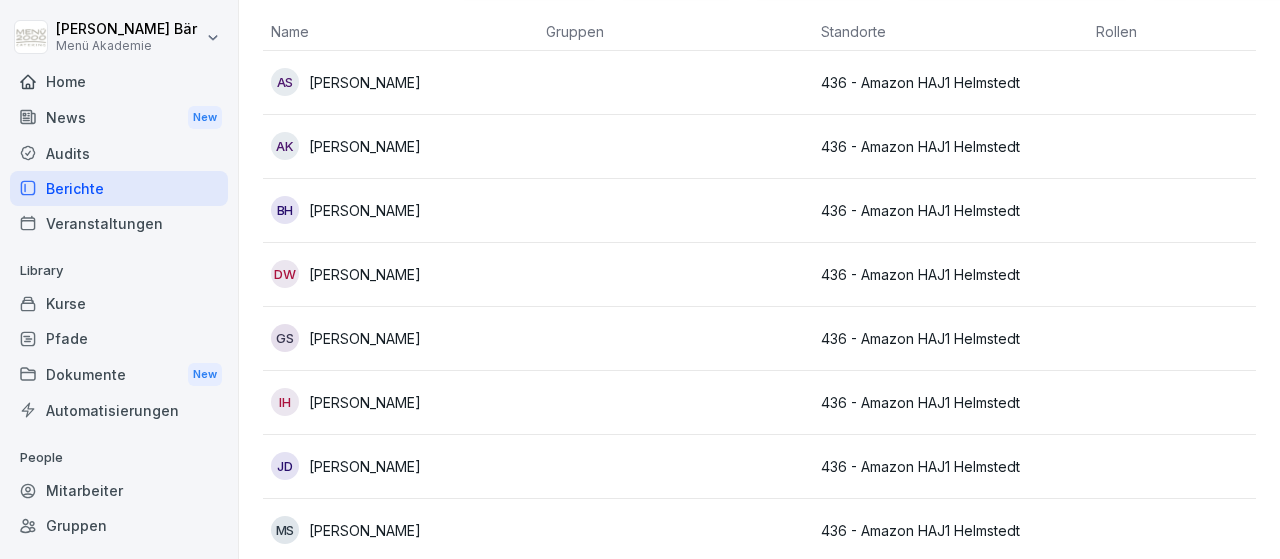 scroll, scrollTop: 0, scrollLeft: 0, axis: both 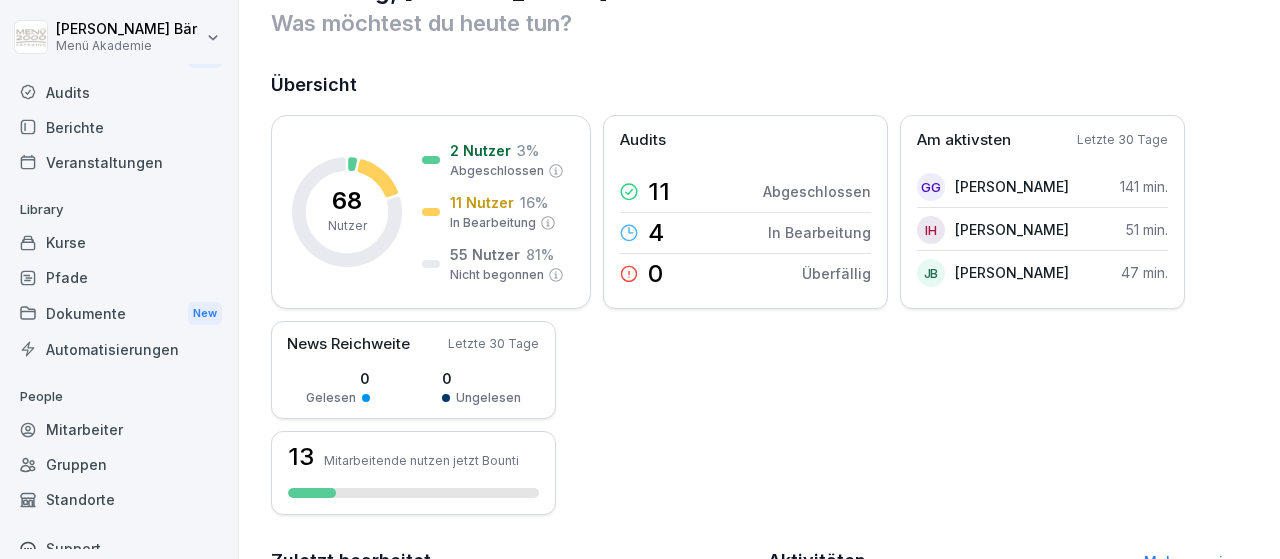 click on "Standorte" at bounding box center (119, 499) 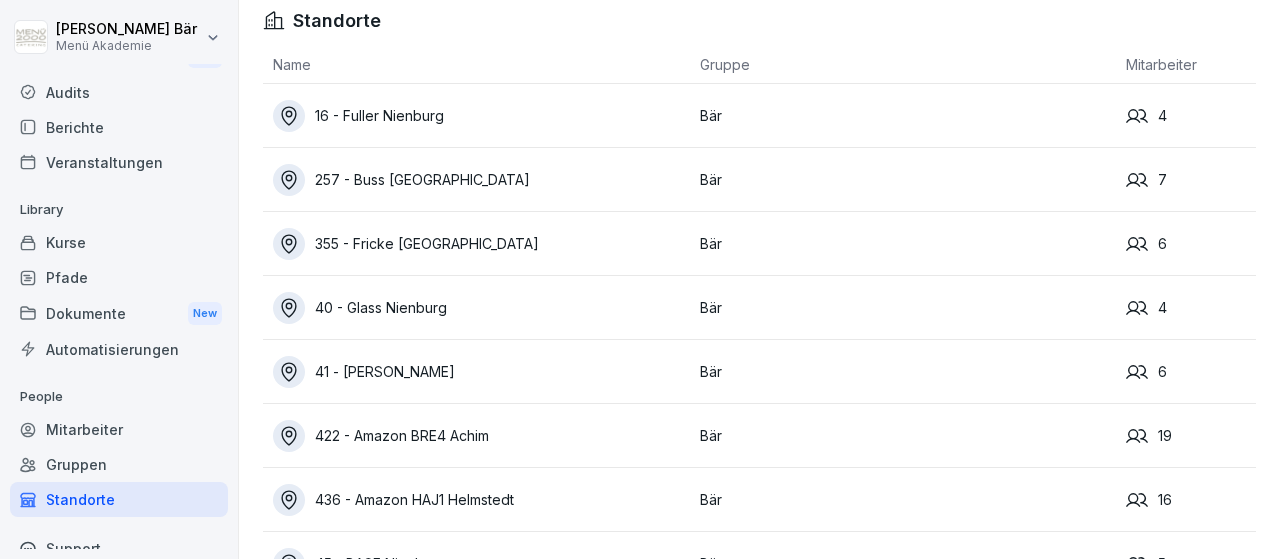 scroll, scrollTop: 11, scrollLeft: 0, axis: vertical 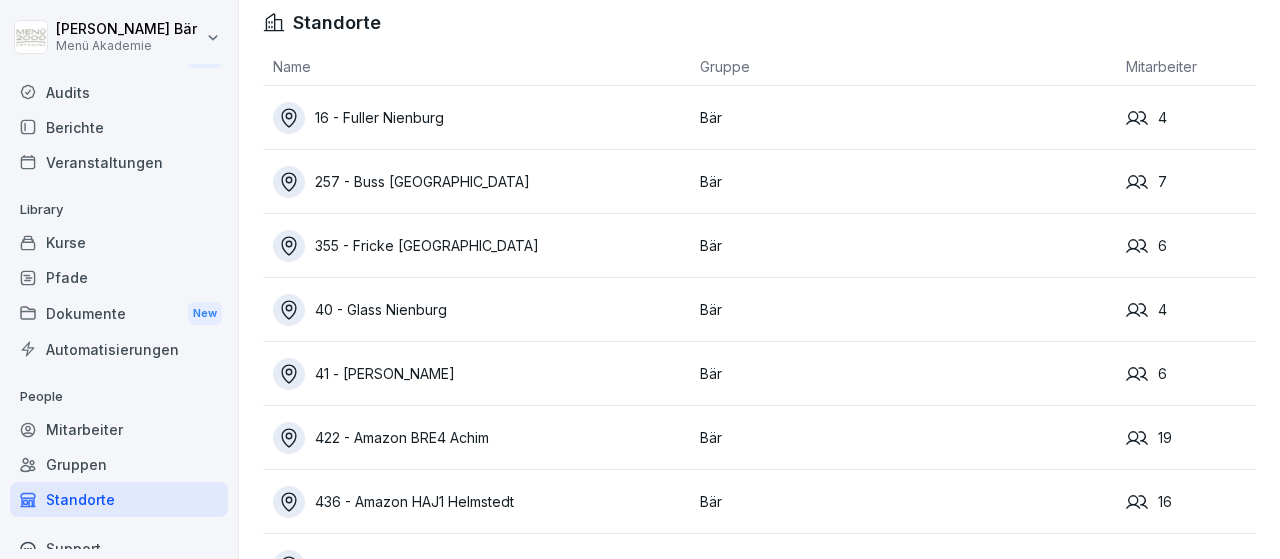 click on "16 - Fuller Nienburg" at bounding box center (476, 118) 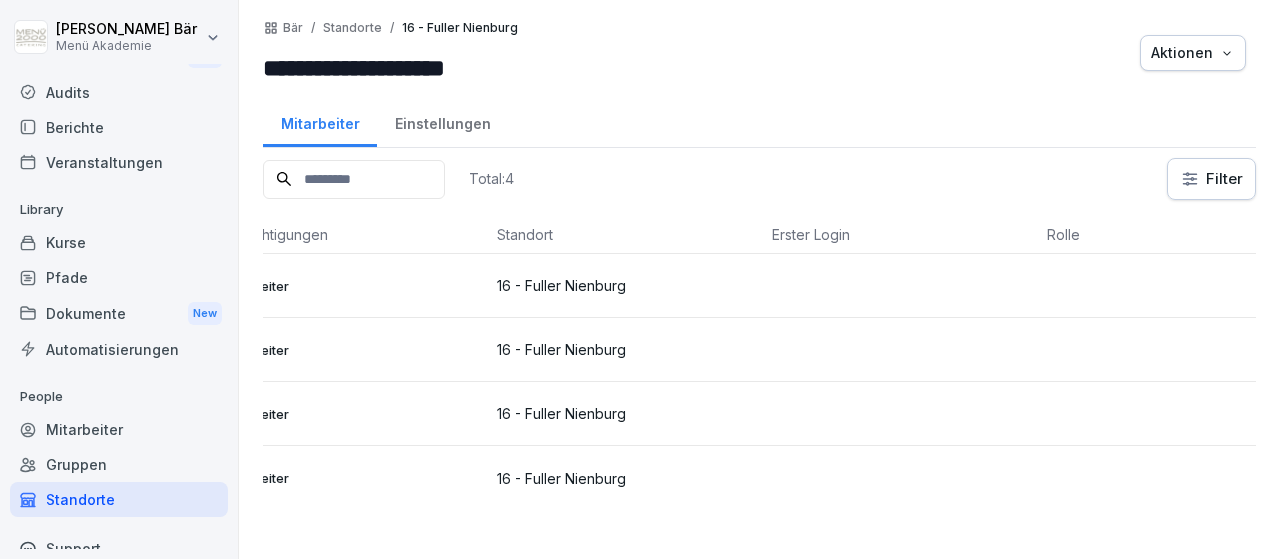 scroll, scrollTop: 0, scrollLeft: 0, axis: both 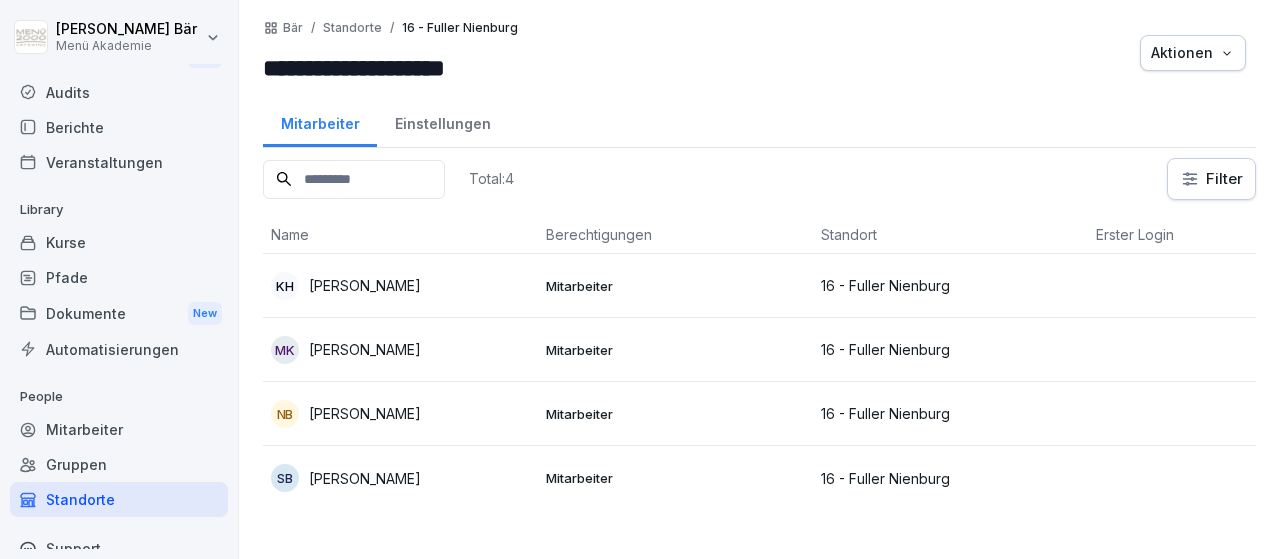 click on "Total:  4 Filter Name Berechtigungen Standort Erster Login Rolle KH Karin Herzog Mitarbeiter 16 - Fuller Nienburg MK Marion Kottwitz Mitarbeiter 16 - Fuller Nienburg NB Nicole Bachmann Mitarbeiter 16 - Fuller Nienburg SB Silke Berlinski Mitarbeiter 16 - Fuller Nienburg" at bounding box center (759, 348) 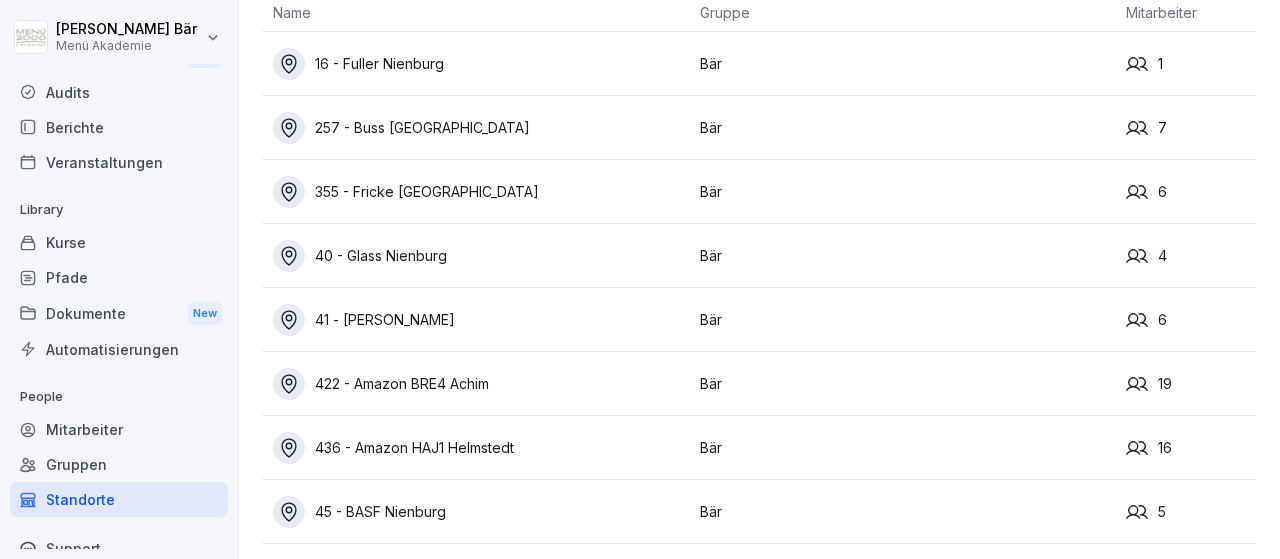 scroll, scrollTop: 0, scrollLeft: 0, axis: both 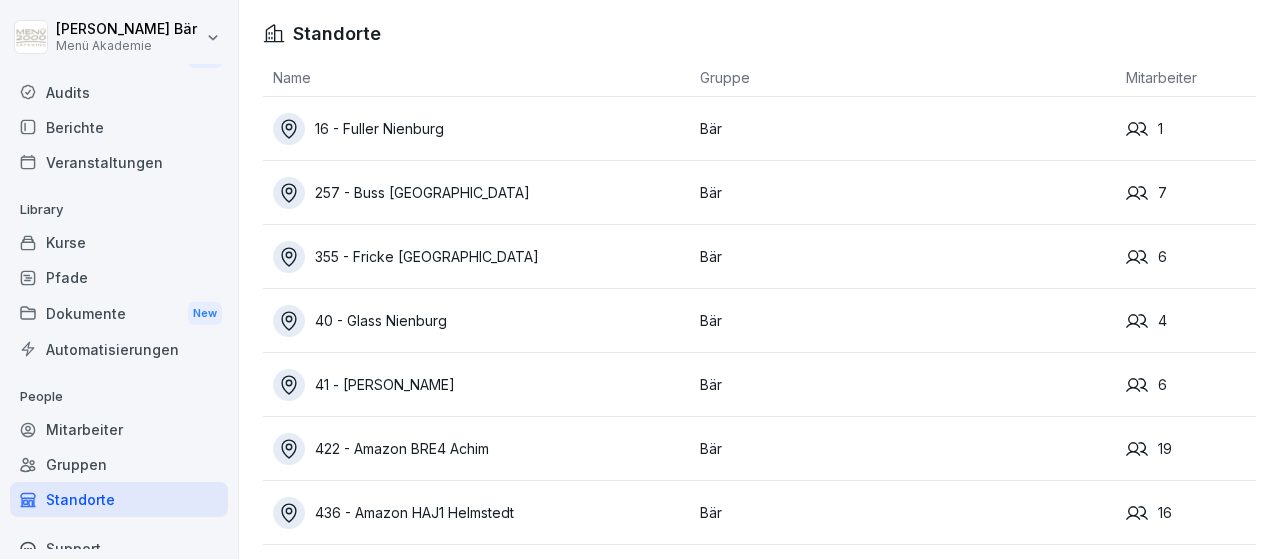 click on "16 - Fuller Nienburg" at bounding box center [481, 129] 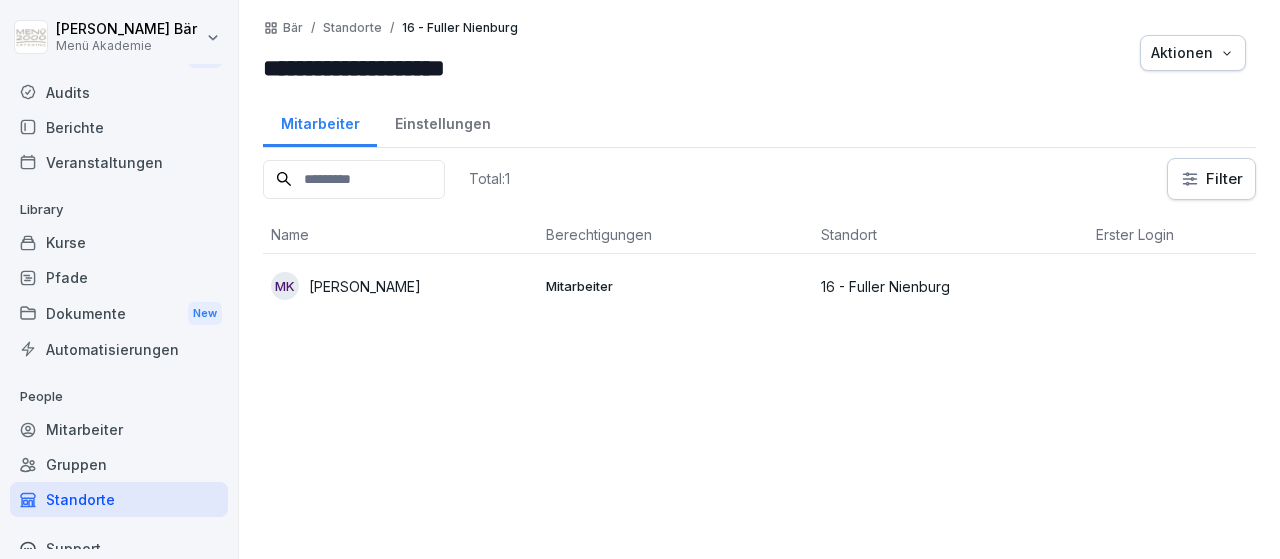 click on "Standorte" at bounding box center [119, 499] 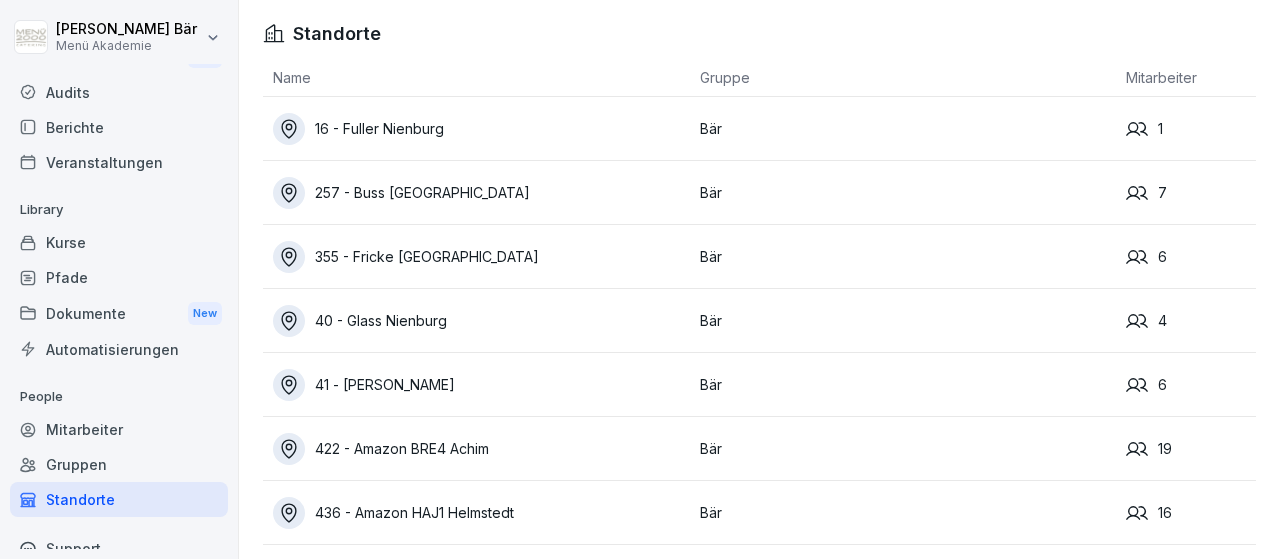 scroll, scrollTop: 65, scrollLeft: 0, axis: vertical 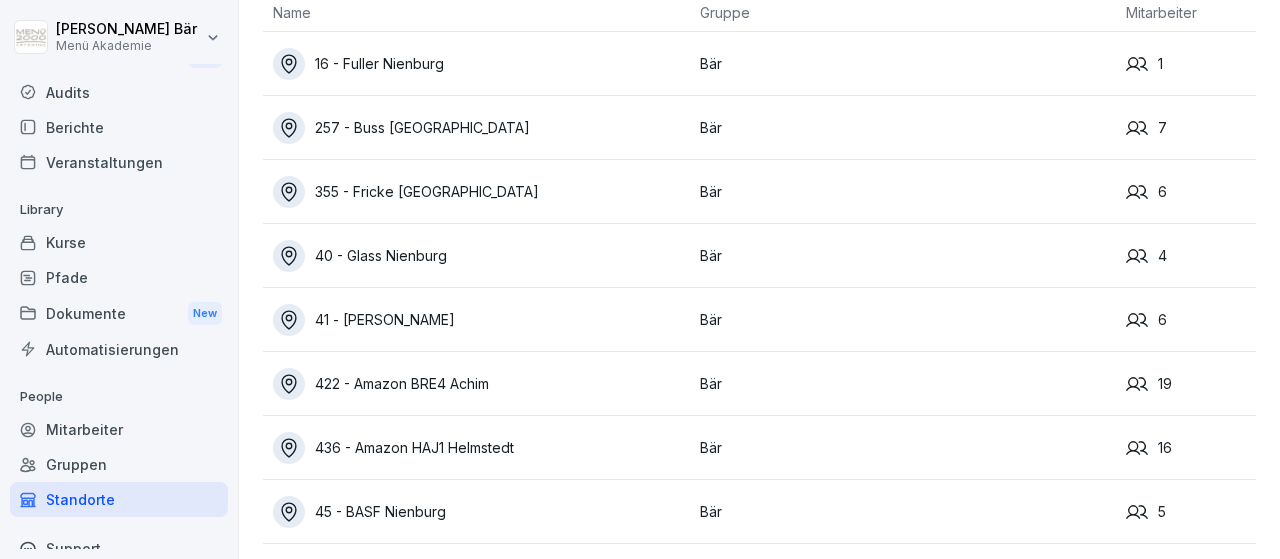 click on "45 - BASF Nienburg" at bounding box center (481, 512) 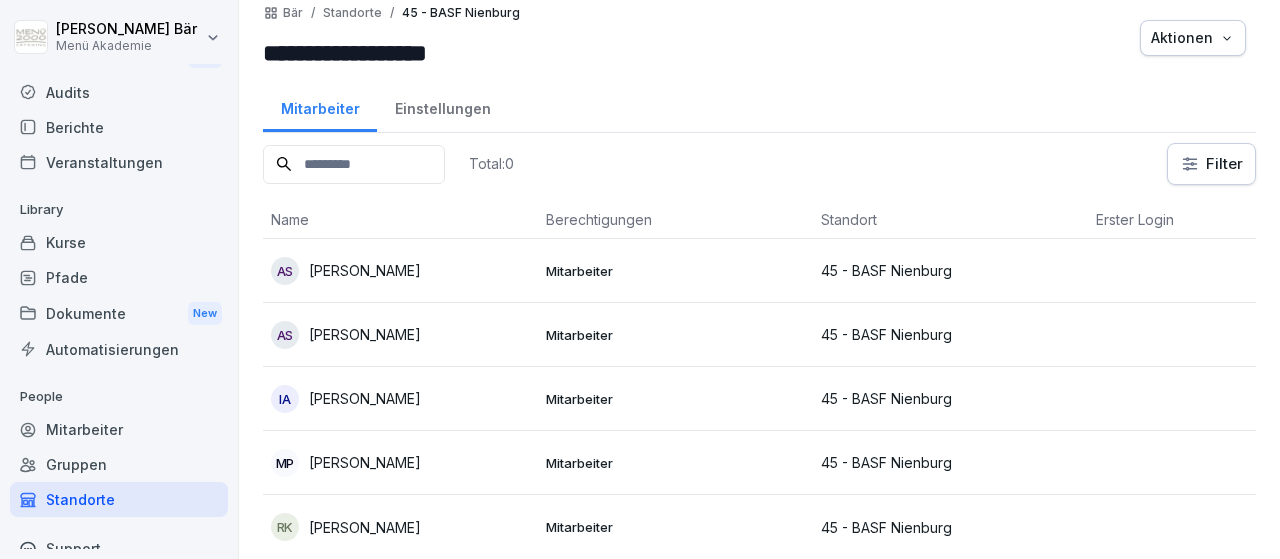 scroll, scrollTop: 13, scrollLeft: 0, axis: vertical 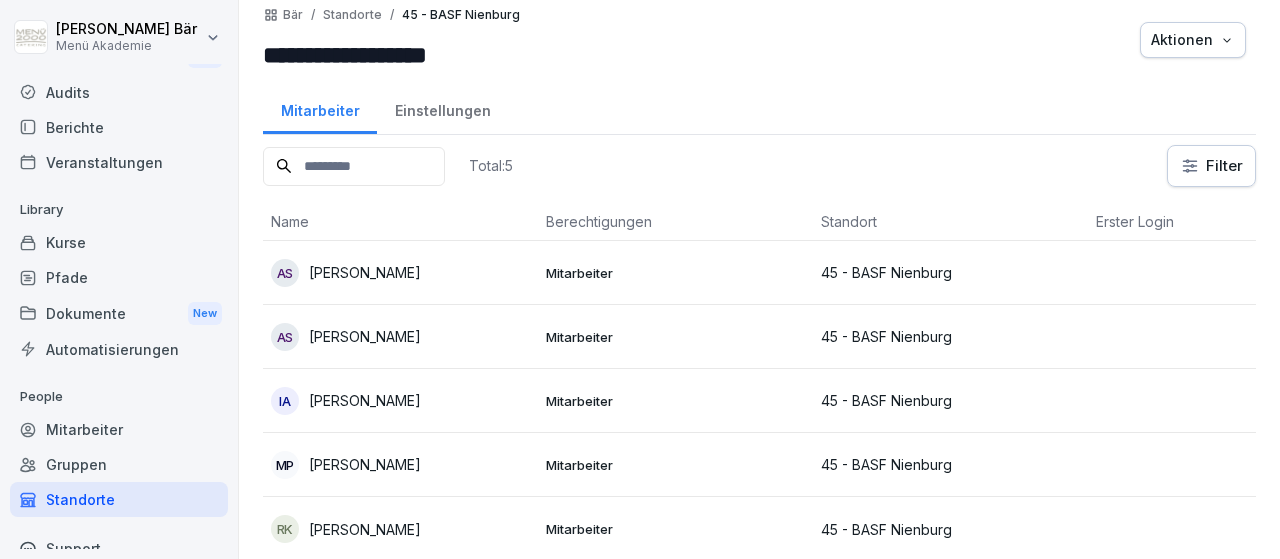 click on "Standorte" at bounding box center (119, 499) 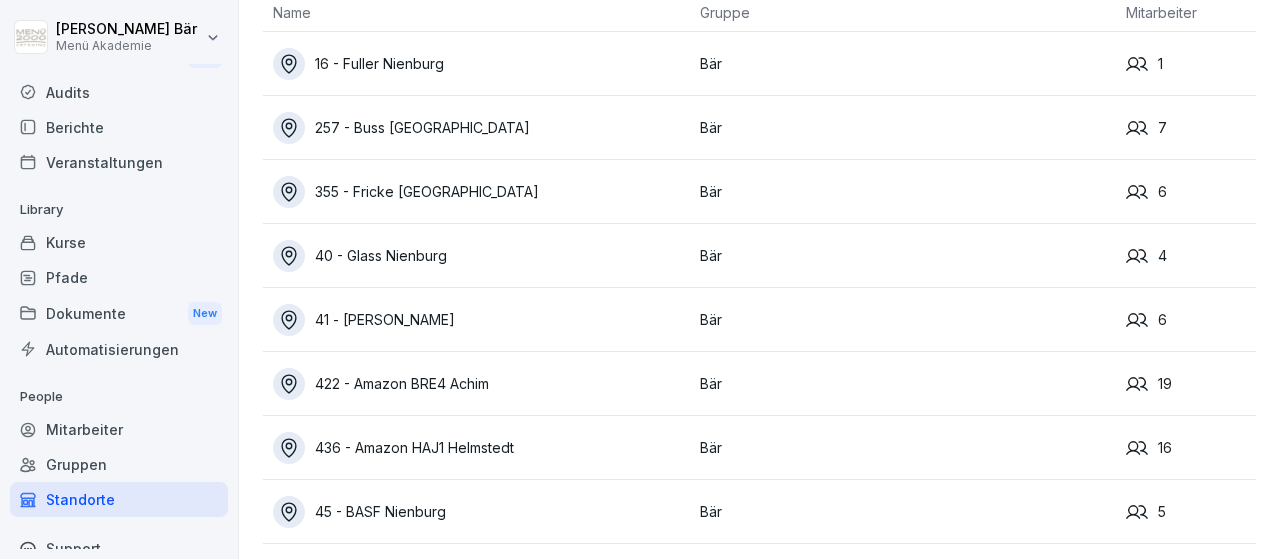 scroll, scrollTop: 0, scrollLeft: 0, axis: both 